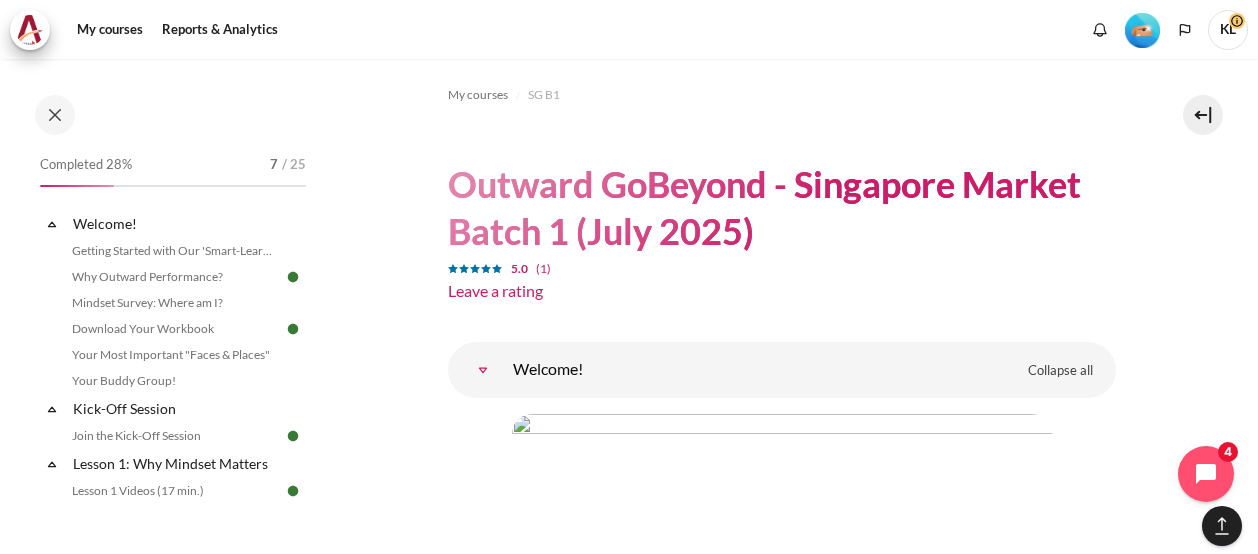 scroll, scrollTop: 0, scrollLeft: 0, axis: both 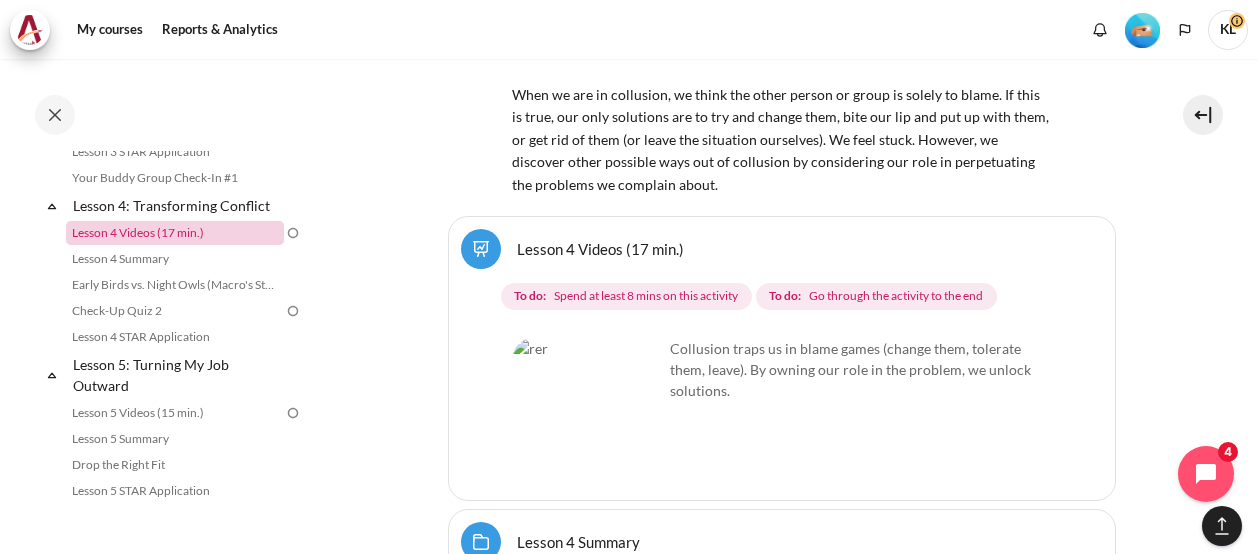 click on "Lesson 4 Videos (17 min.)" at bounding box center [175, 233] 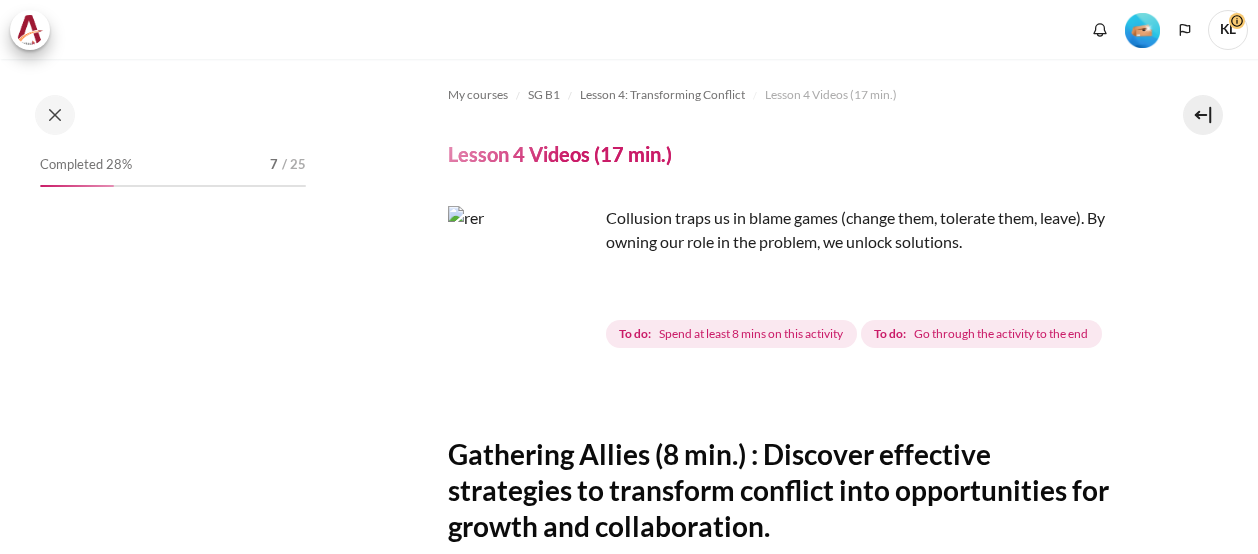 scroll, scrollTop: 0, scrollLeft: 0, axis: both 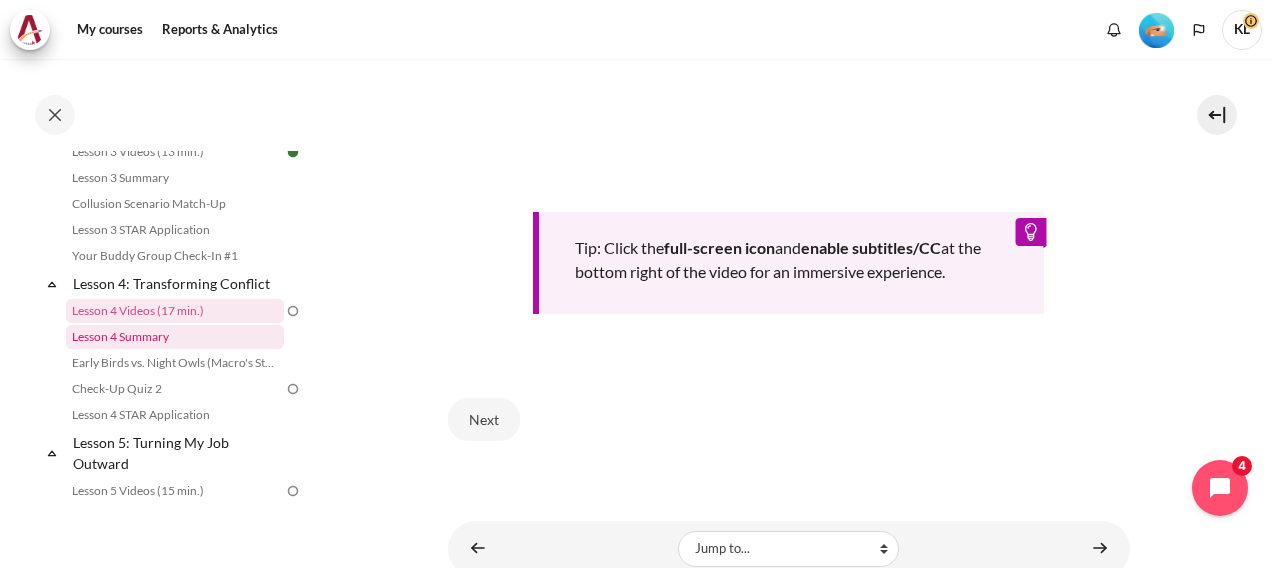 click on "Lesson 4 Summary" at bounding box center [175, 337] 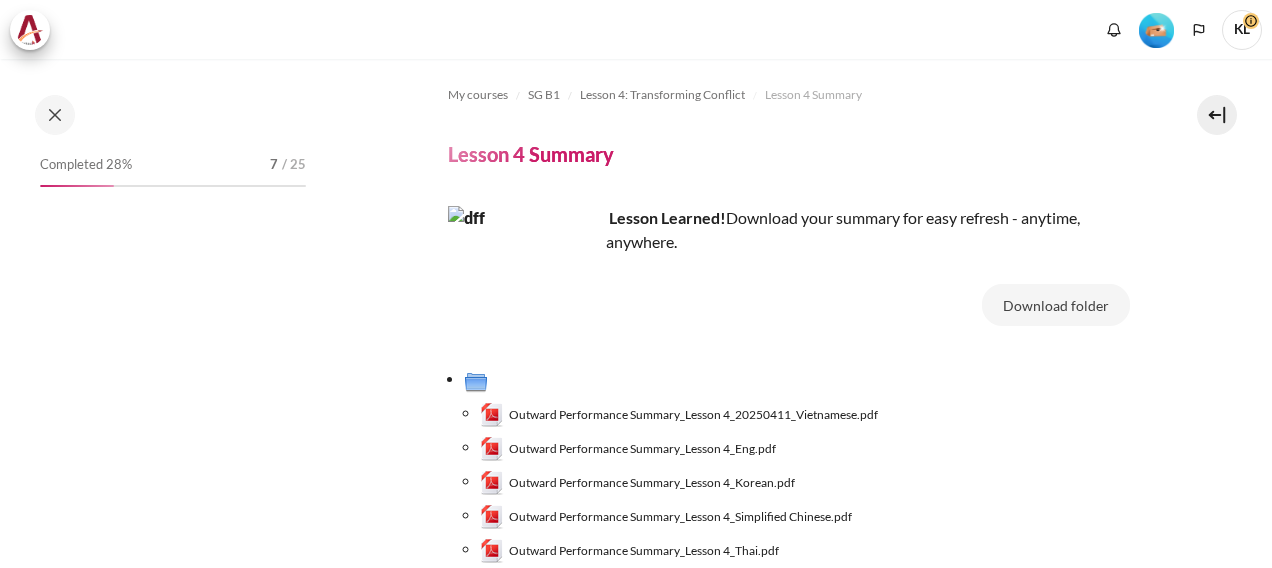scroll, scrollTop: 0, scrollLeft: 0, axis: both 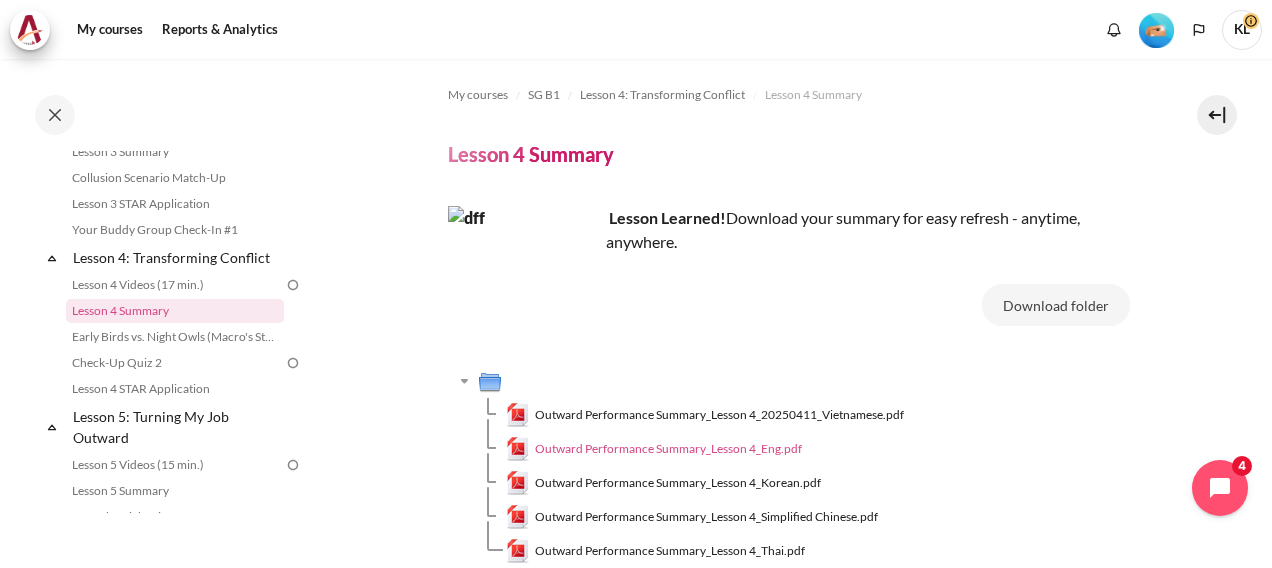 click on "Outward Performance Summary_Lesson 4_Eng.pdf" at bounding box center (668, 449) 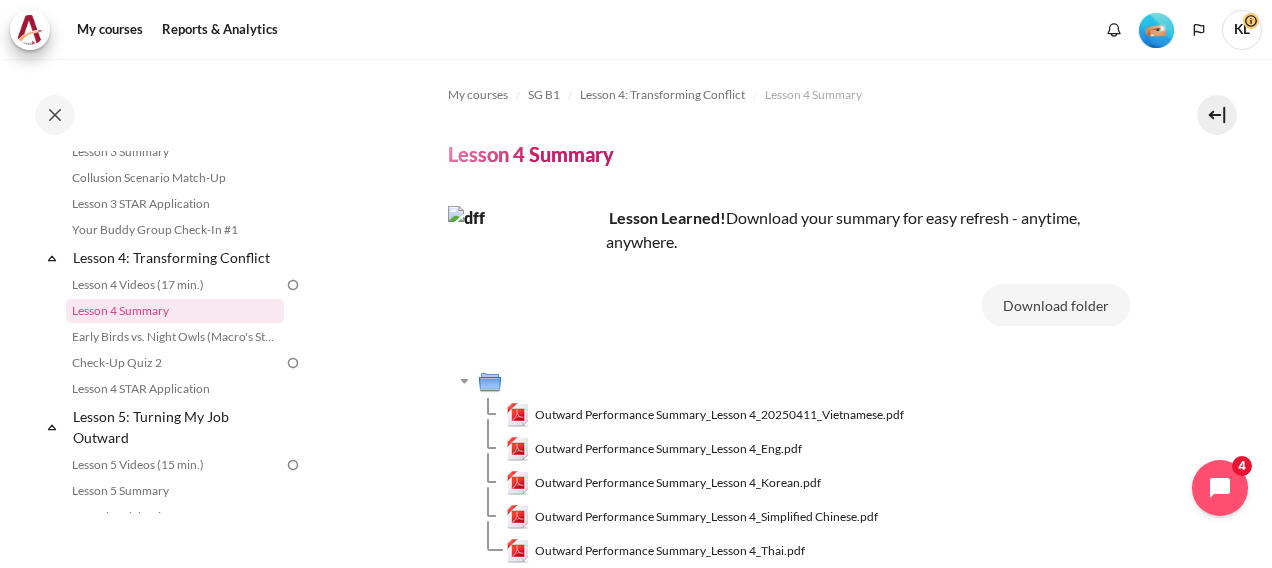 scroll, scrollTop: 657, scrollLeft: 0, axis: vertical 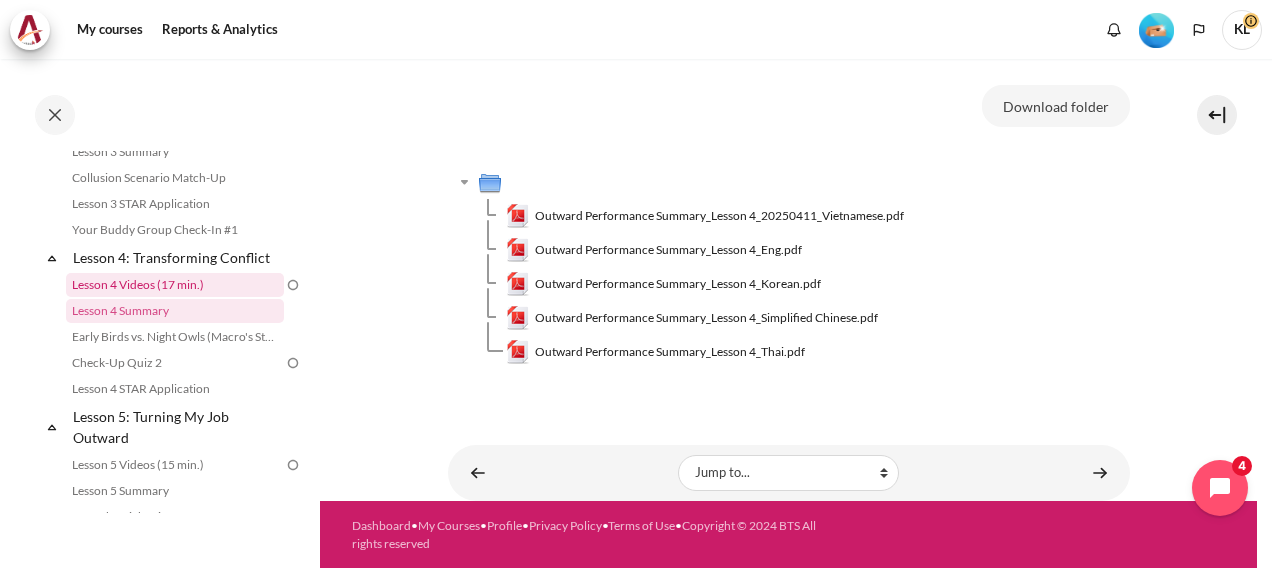 click on "Lesson 4 Videos (17 min.)" at bounding box center (175, 285) 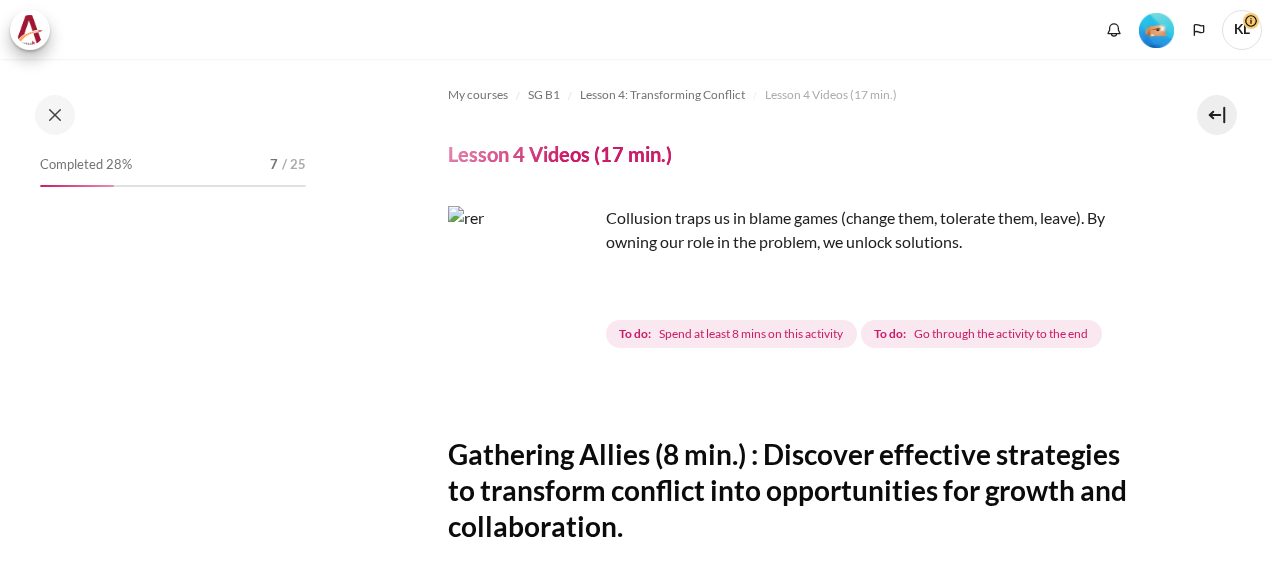 scroll, scrollTop: 0, scrollLeft: 0, axis: both 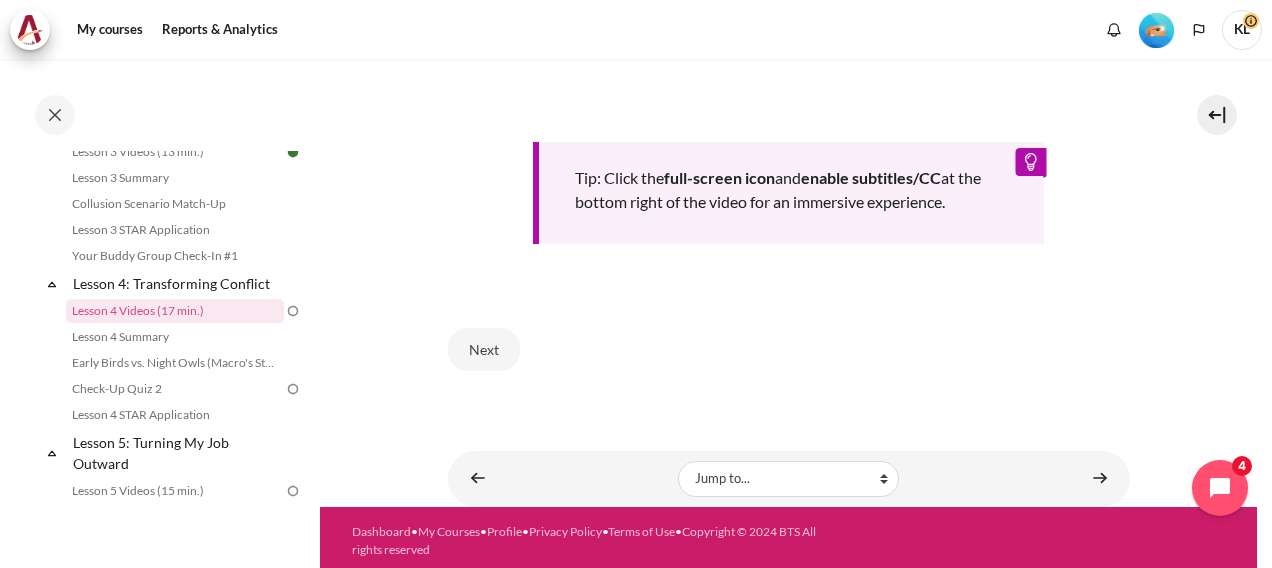 click at bounding box center (293, 311) 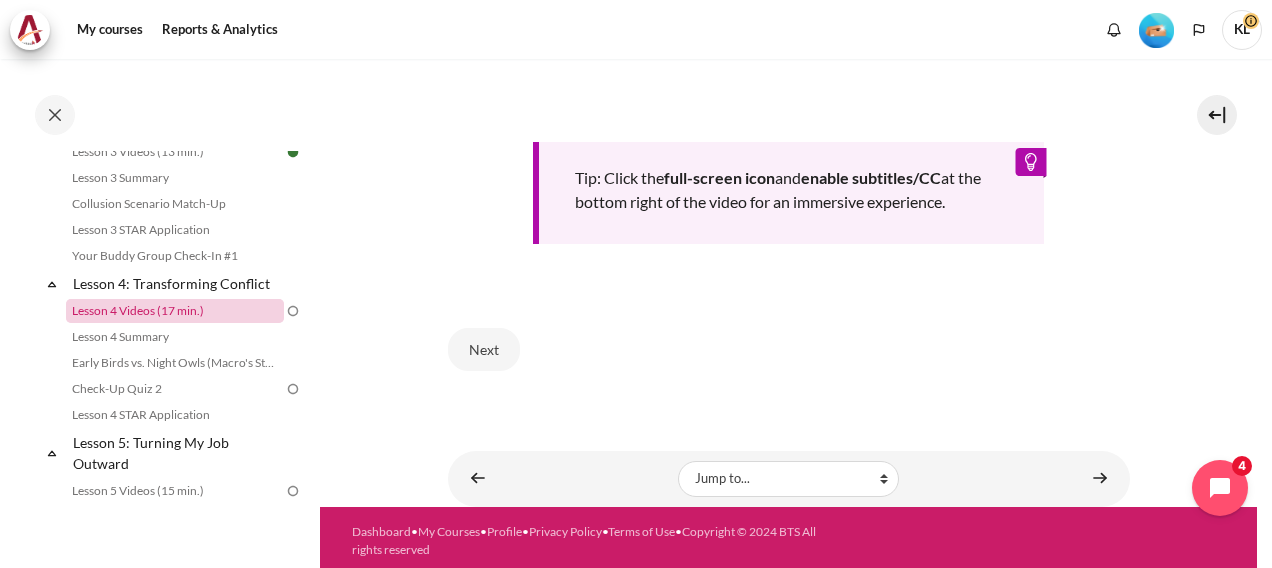 click on "Lesson 4 Videos (17 min.)" at bounding box center (175, 311) 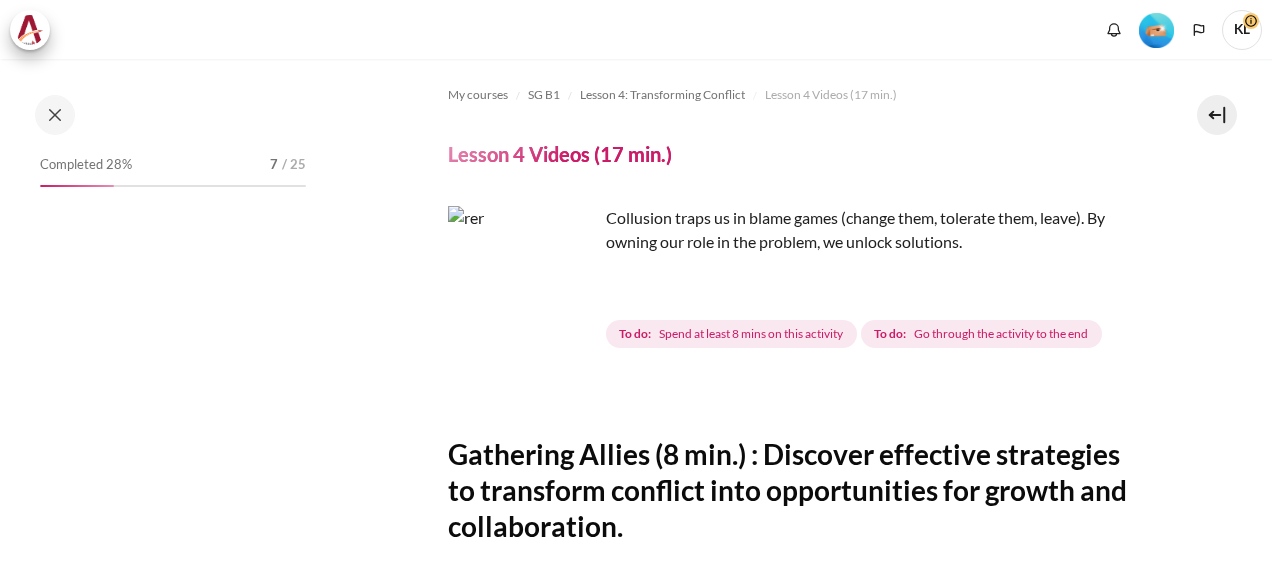 scroll, scrollTop: 0, scrollLeft: 0, axis: both 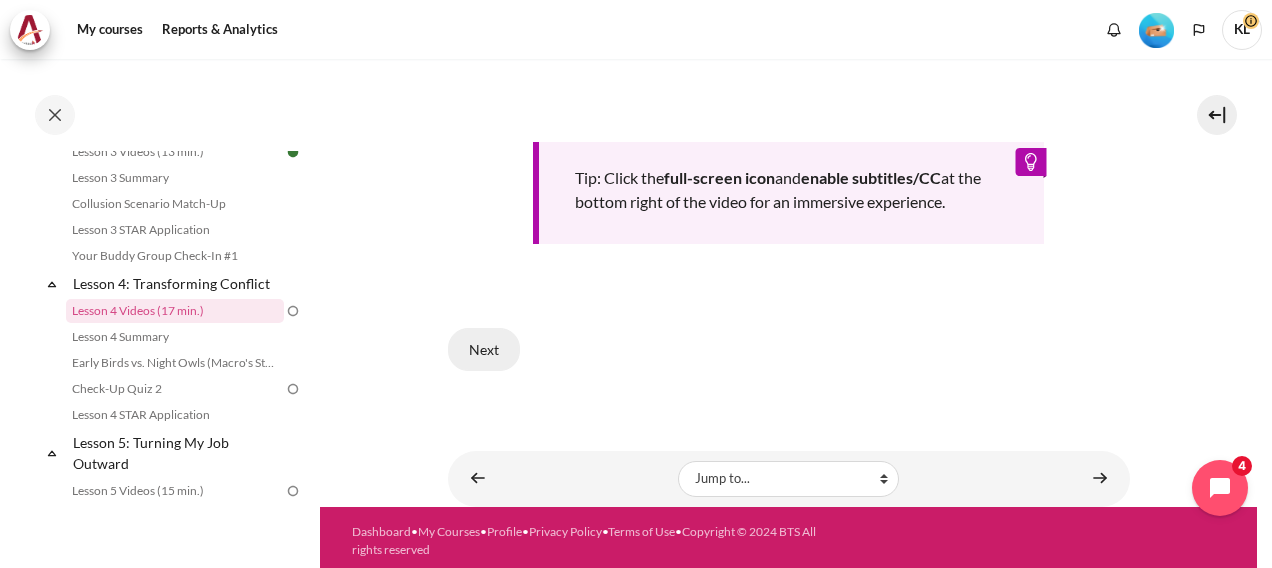 click on "Next" at bounding box center (484, 349) 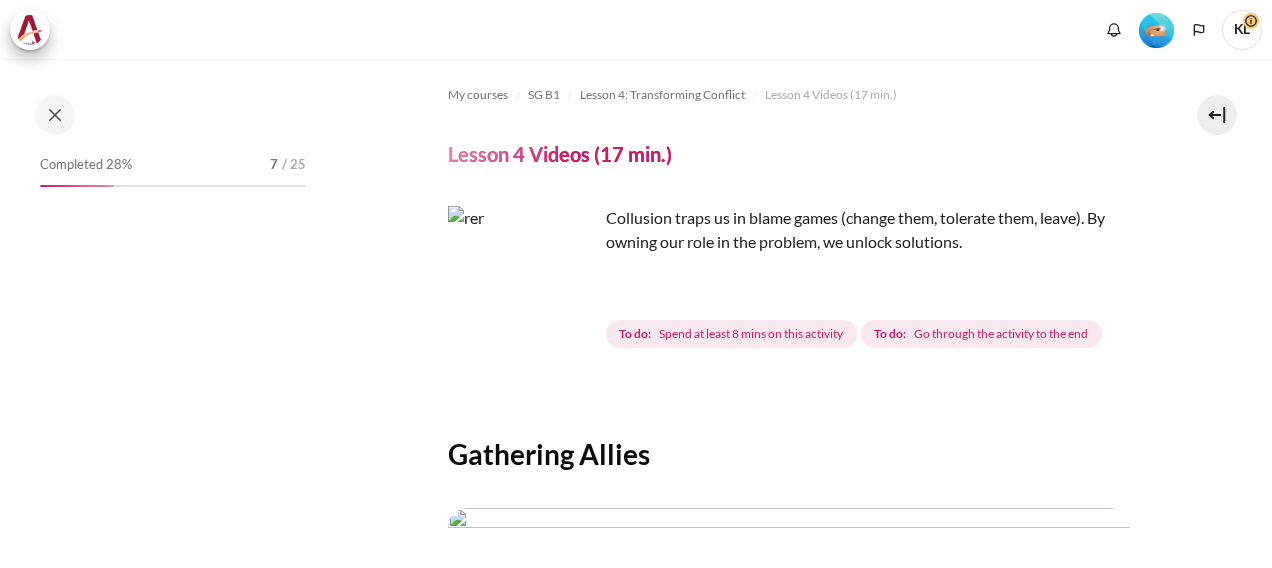 scroll, scrollTop: 0, scrollLeft: 0, axis: both 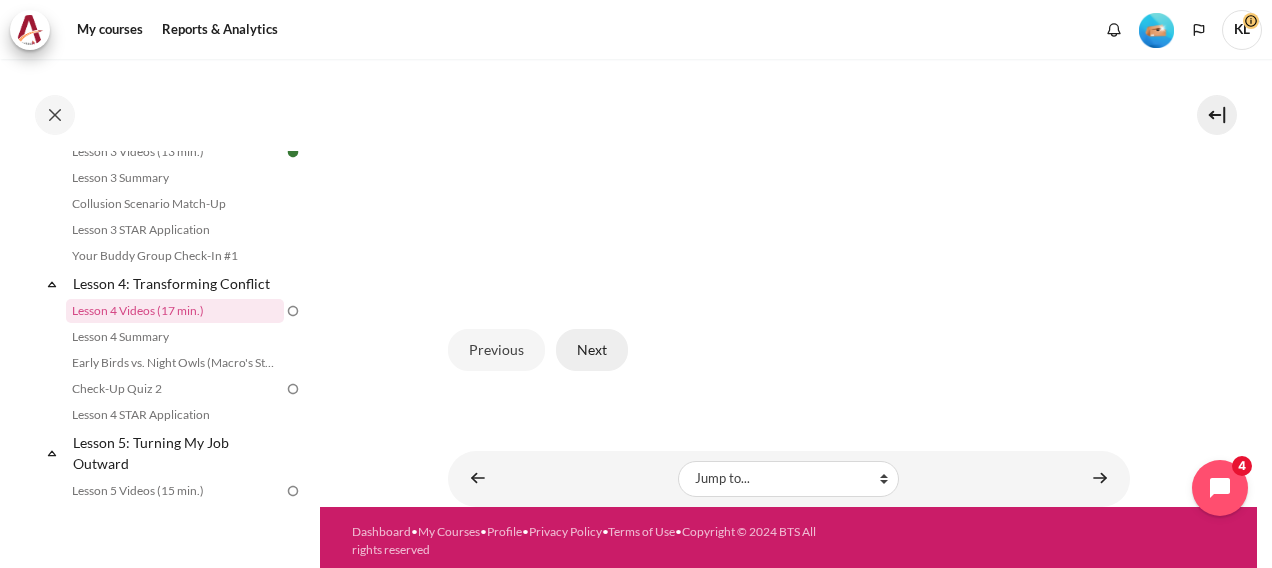 click on "Next" at bounding box center [592, 350] 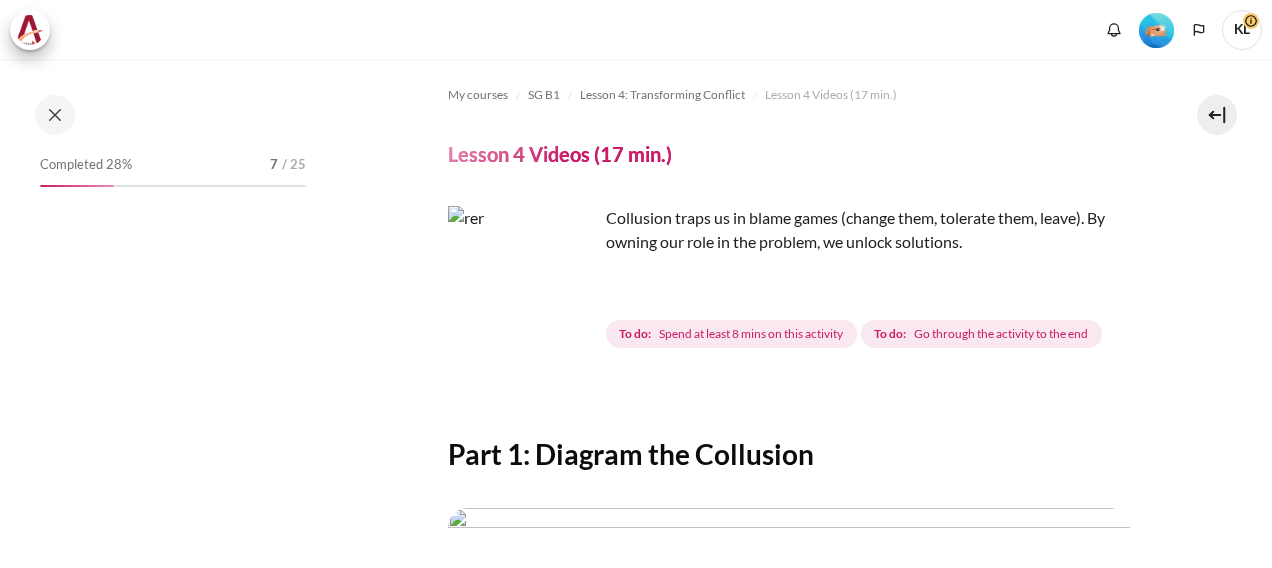 scroll, scrollTop: 0, scrollLeft: 0, axis: both 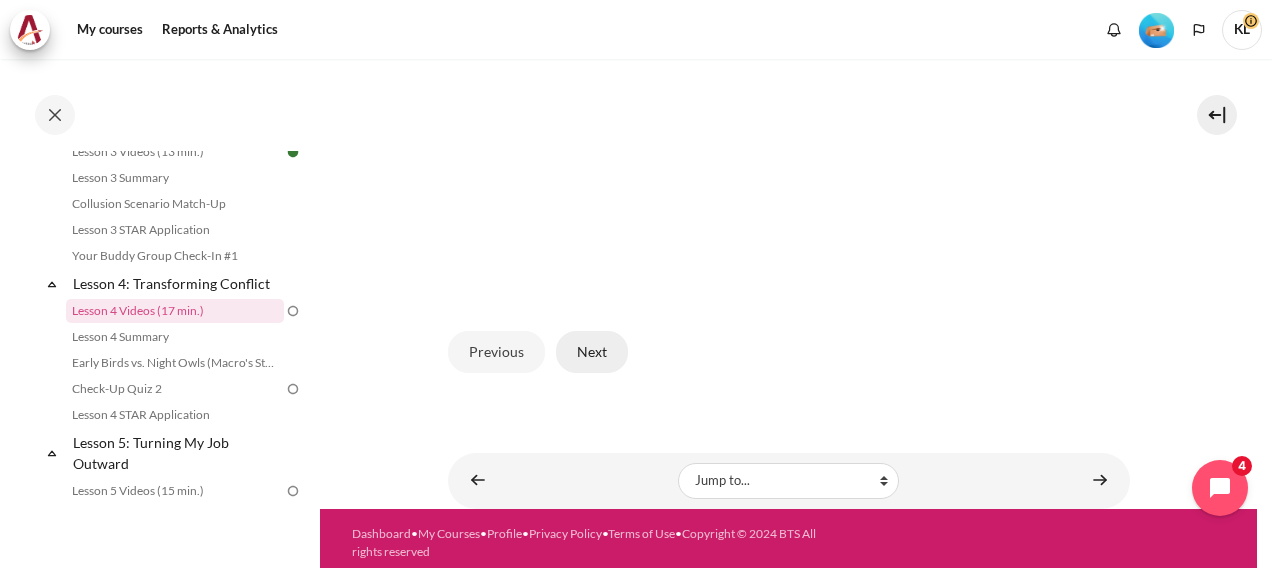click on "Next" at bounding box center (592, 352) 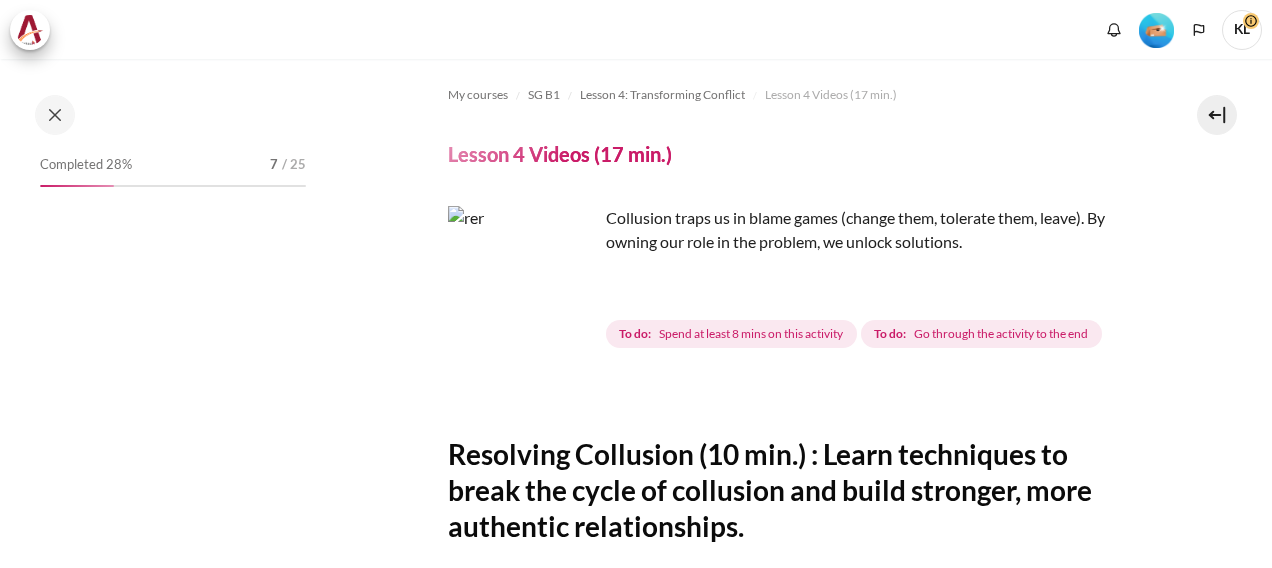 scroll, scrollTop: 0, scrollLeft: 0, axis: both 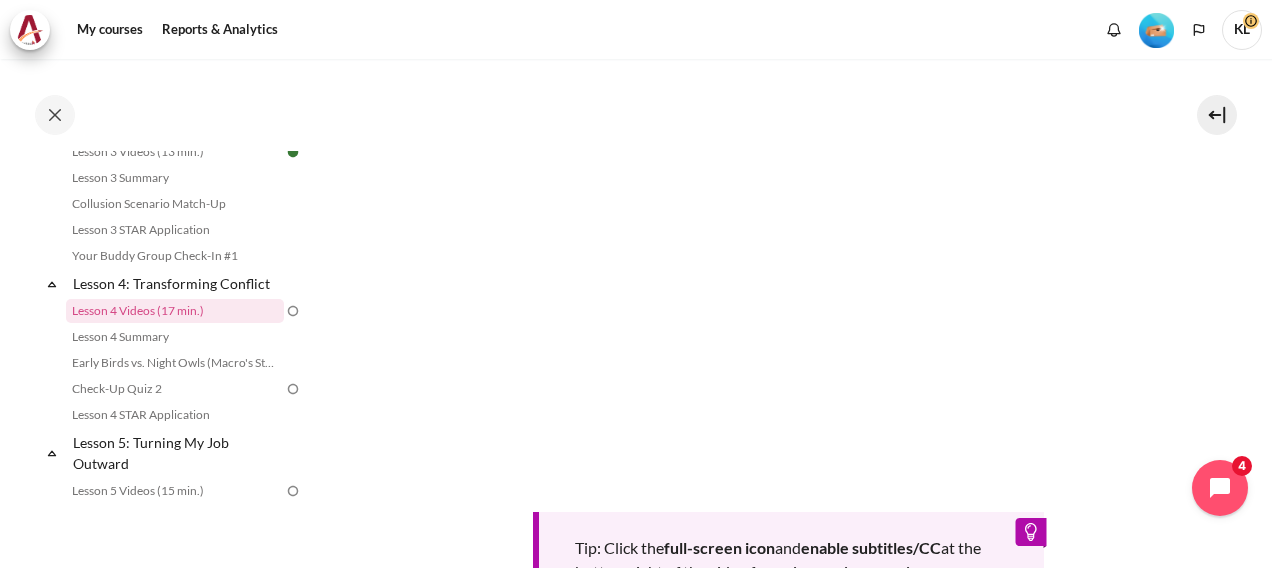 click on "KL" at bounding box center [1242, 28] 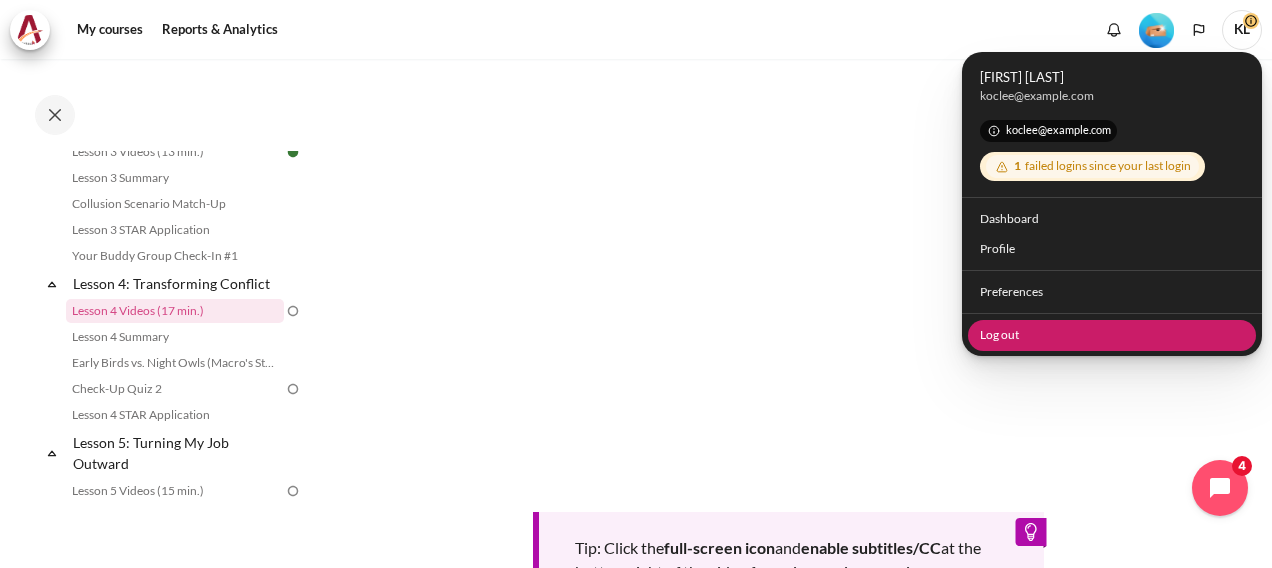 click on "Log out" at bounding box center (1112, 334) 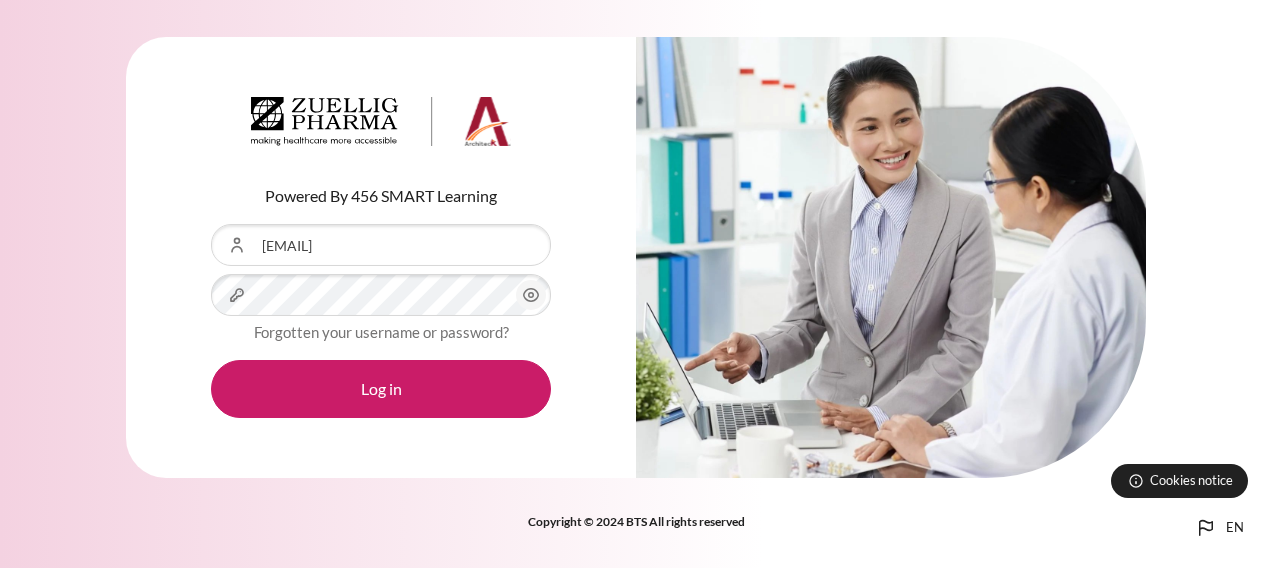scroll, scrollTop: 0, scrollLeft: 0, axis: both 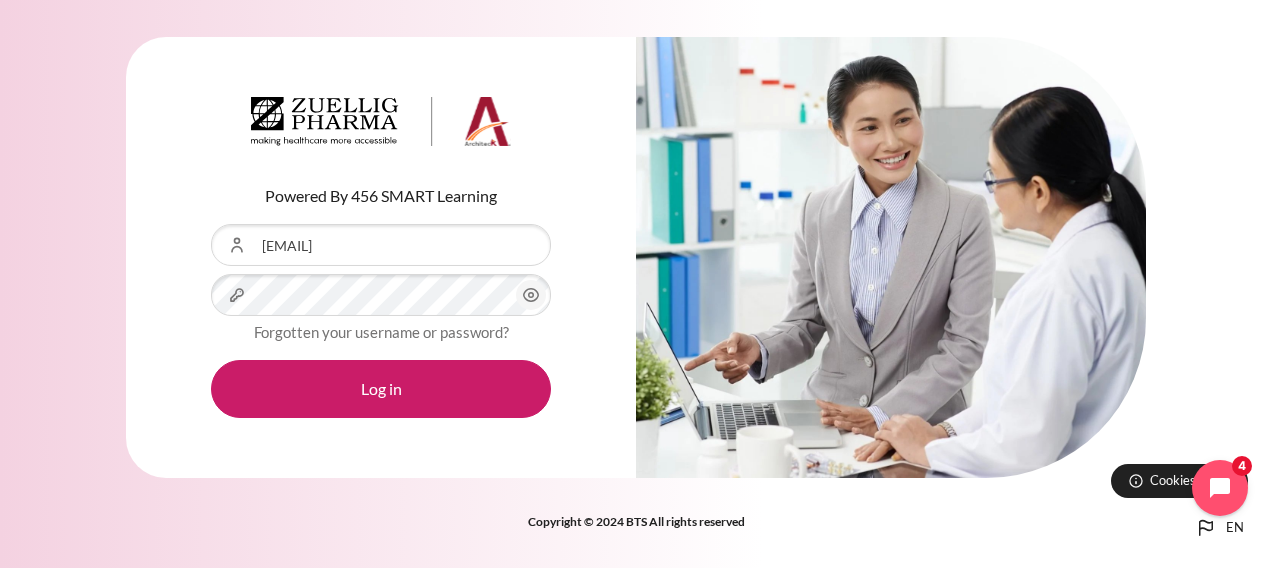 click 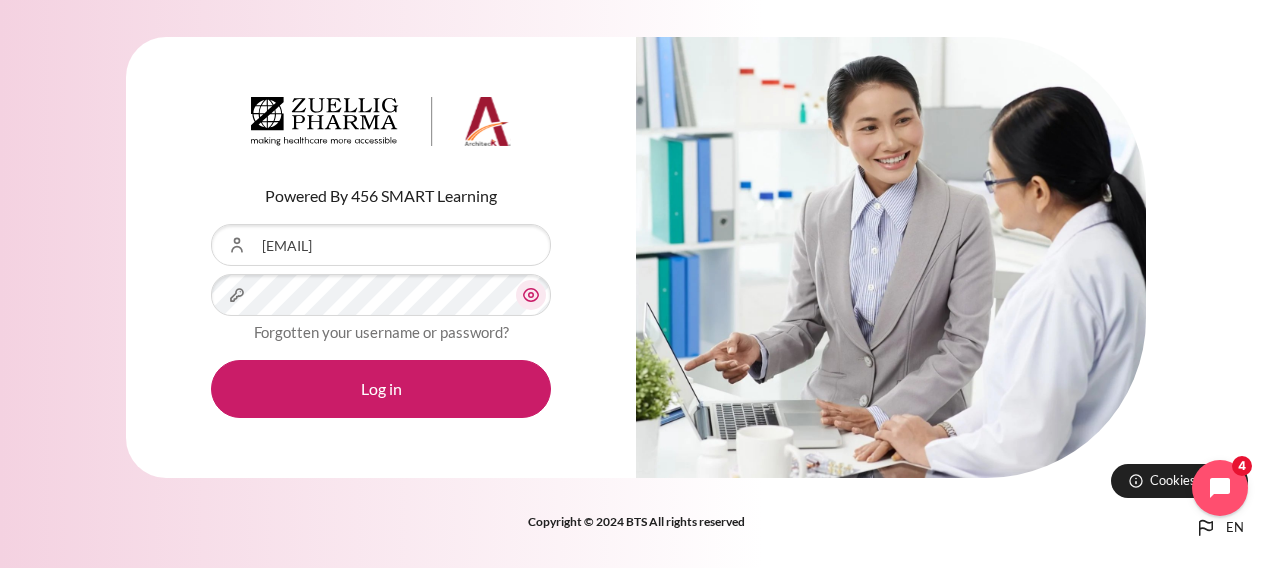 click 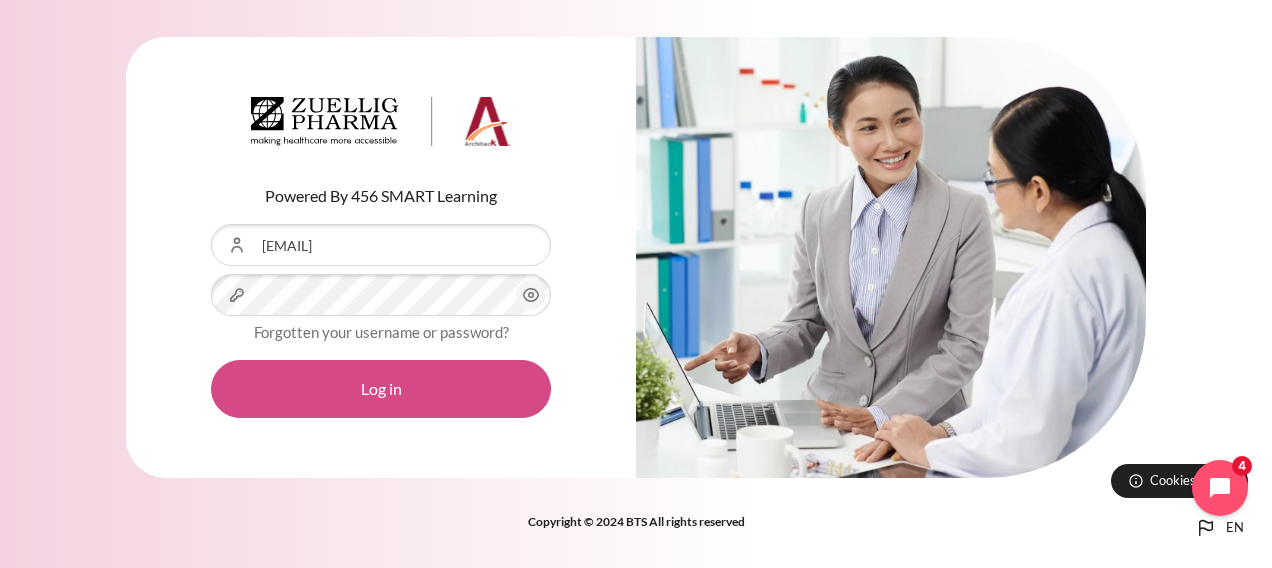 click on "Log in" at bounding box center (381, 389) 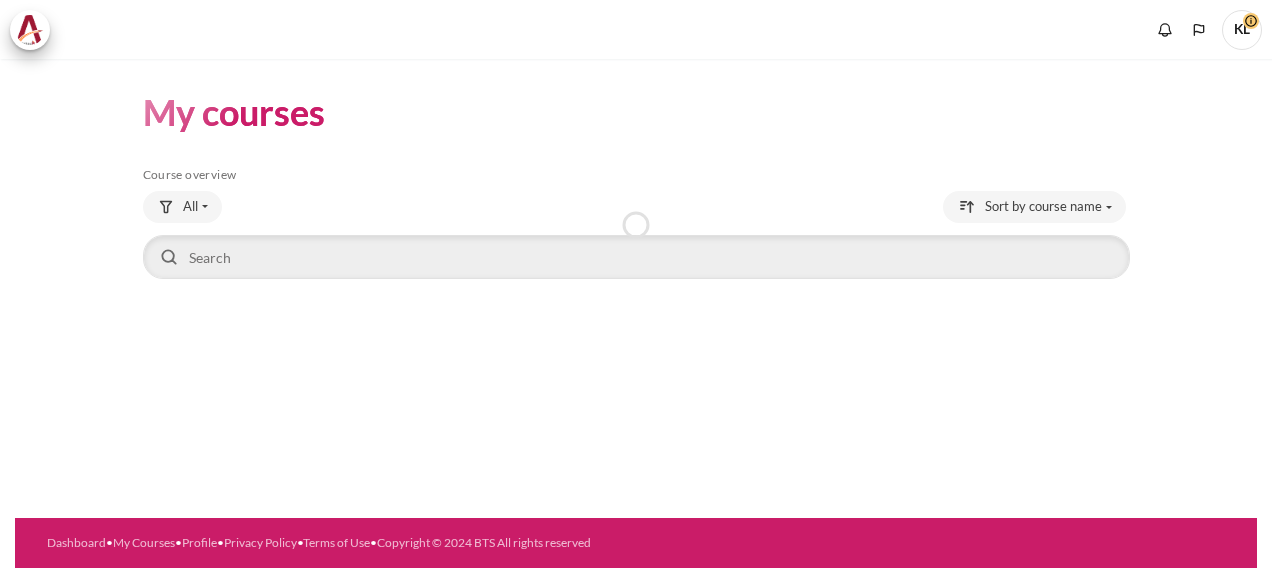 scroll, scrollTop: 0, scrollLeft: 0, axis: both 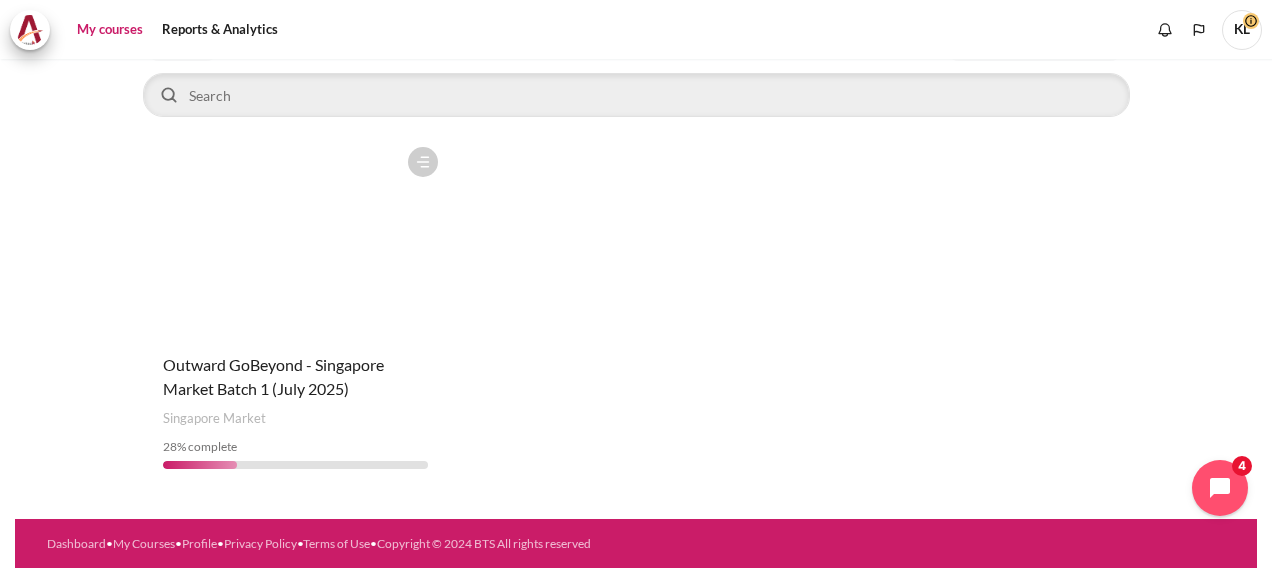 click at bounding box center [295, 237] 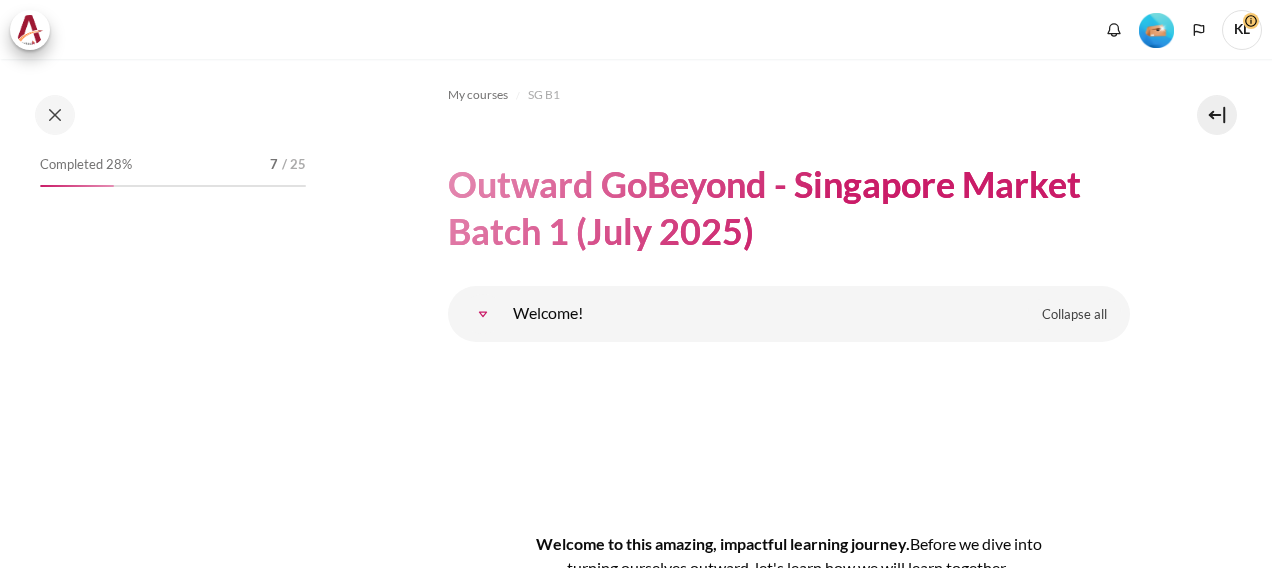 scroll, scrollTop: 0, scrollLeft: 0, axis: both 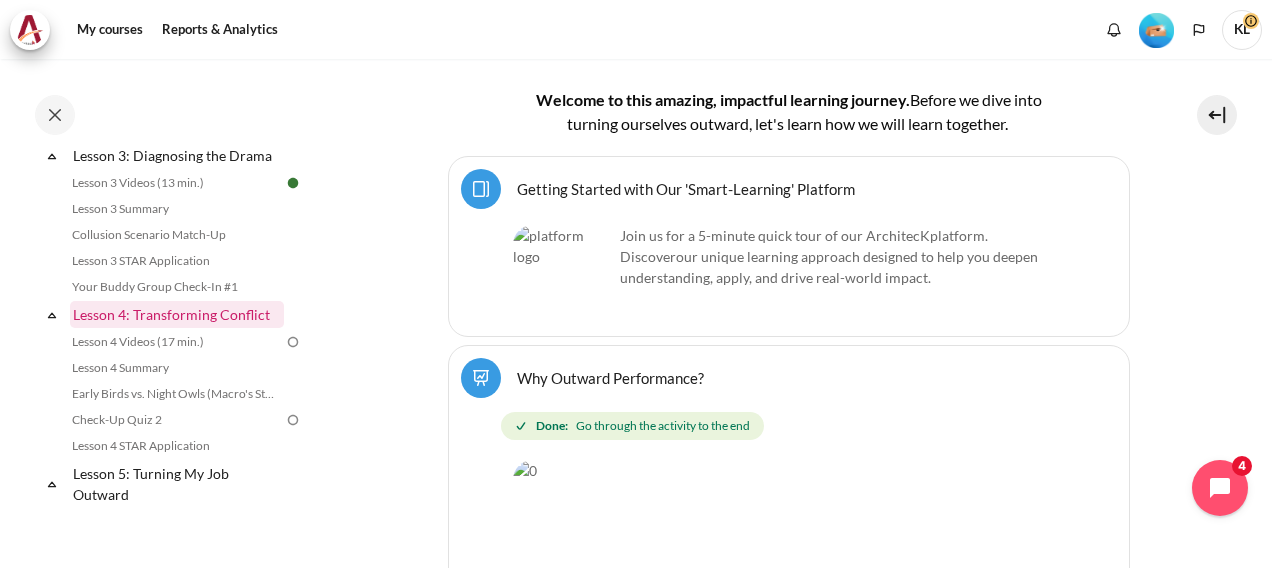click on "Lesson 4: Transforming Conflict" at bounding box center (177, 314) 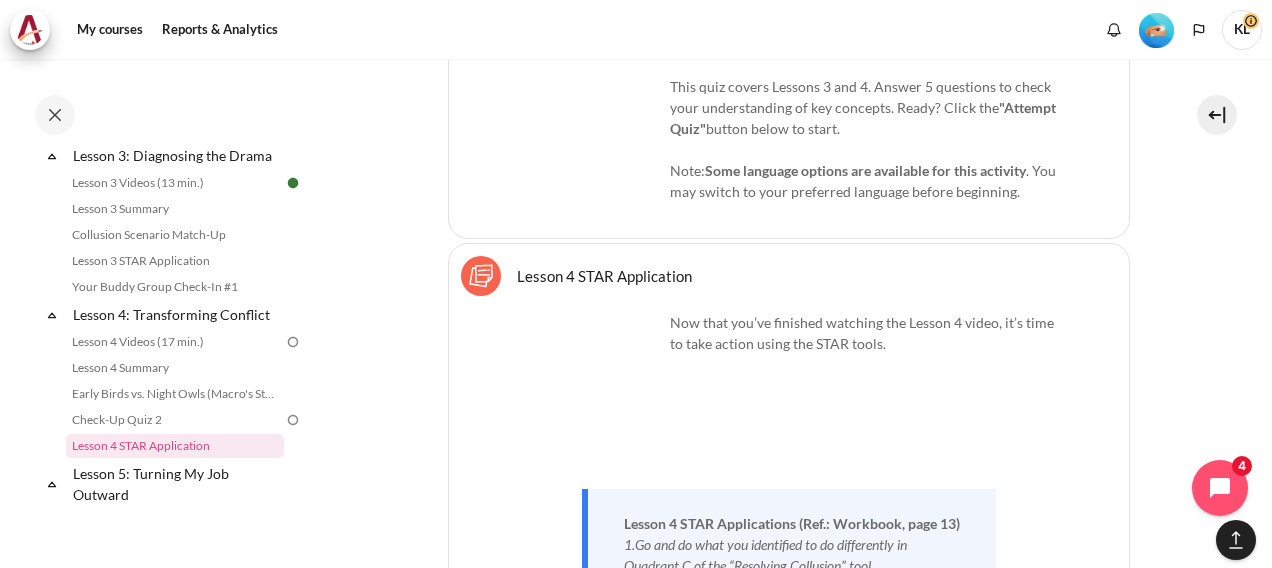 scroll, scrollTop: 10427, scrollLeft: 0, axis: vertical 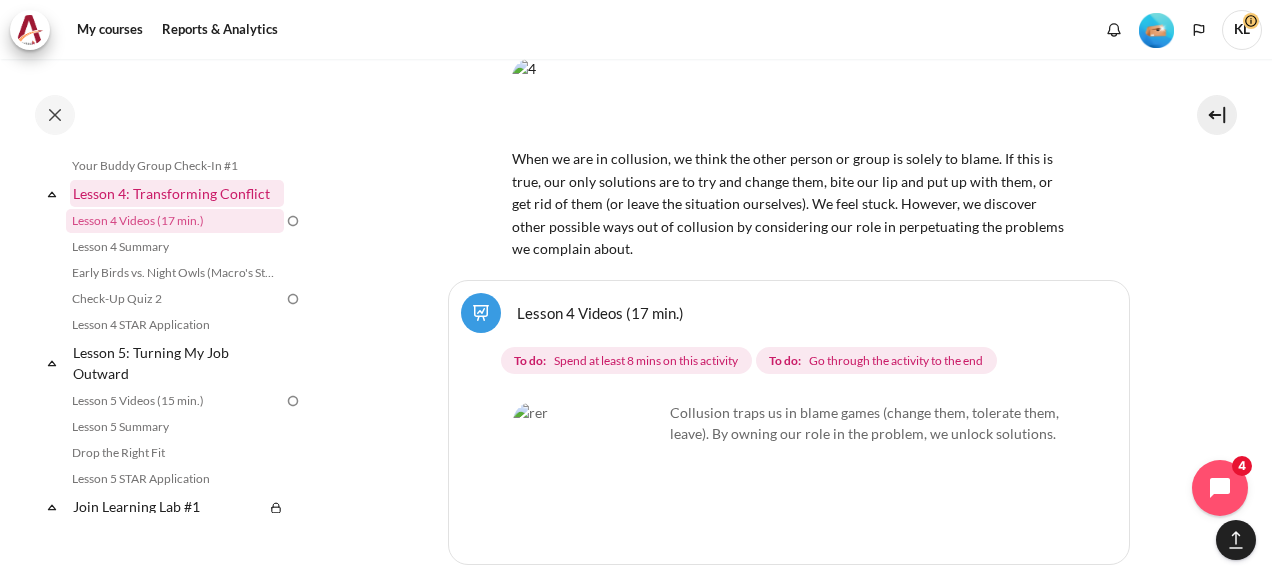 click on "Lesson 4: Transforming Conflict" at bounding box center [177, 193] 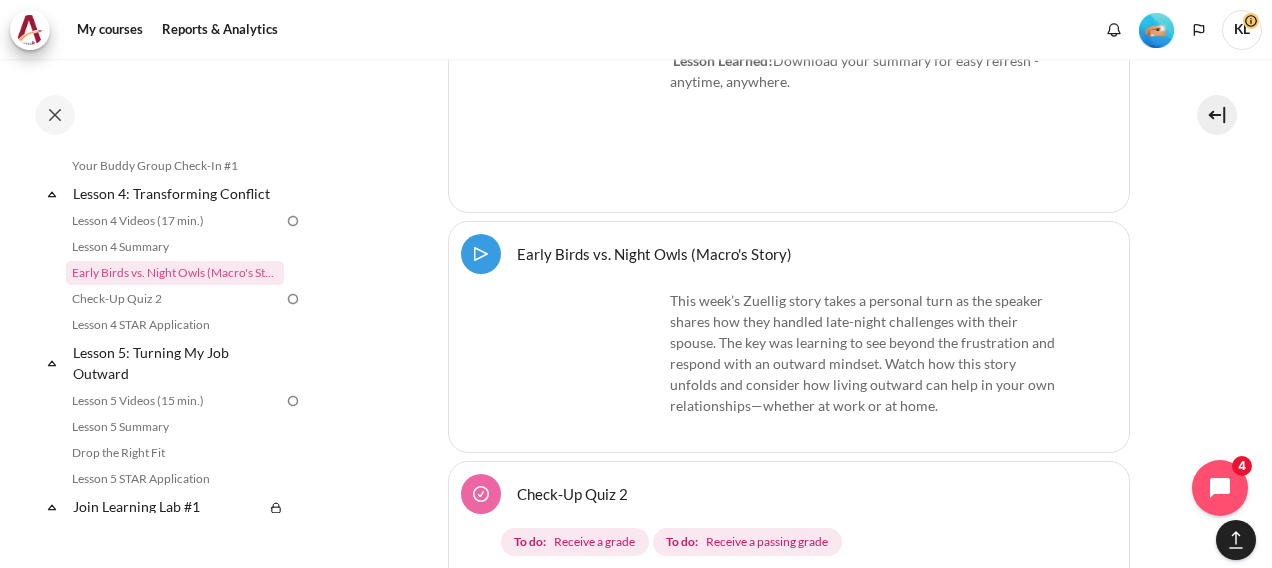 scroll, scrollTop: 9968, scrollLeft: 0, axis: vertical 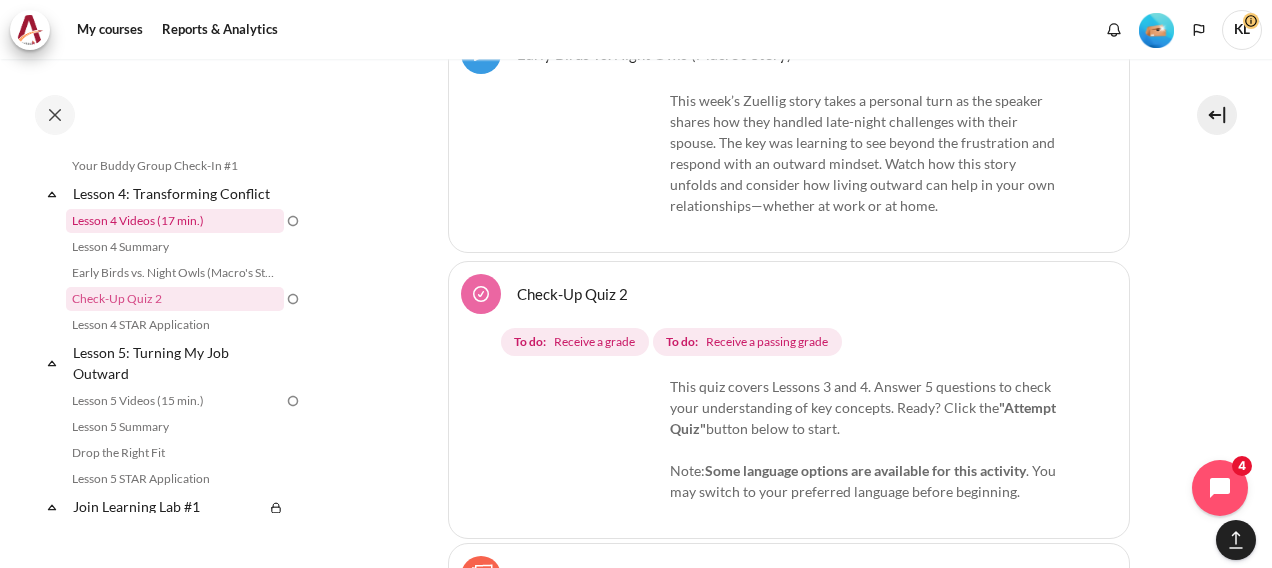 click on "Lesson 4 Videos (17 min.)" at bounding box center (175, 221) 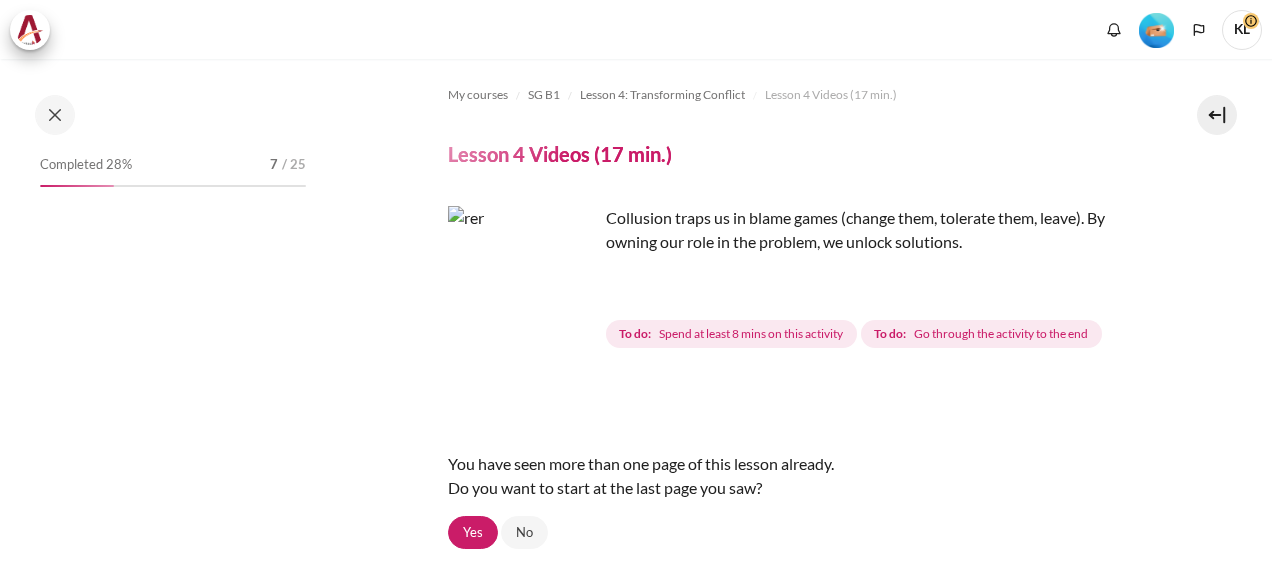 scroll, scrollTop: 0, scrollLeft: 0, axis: both 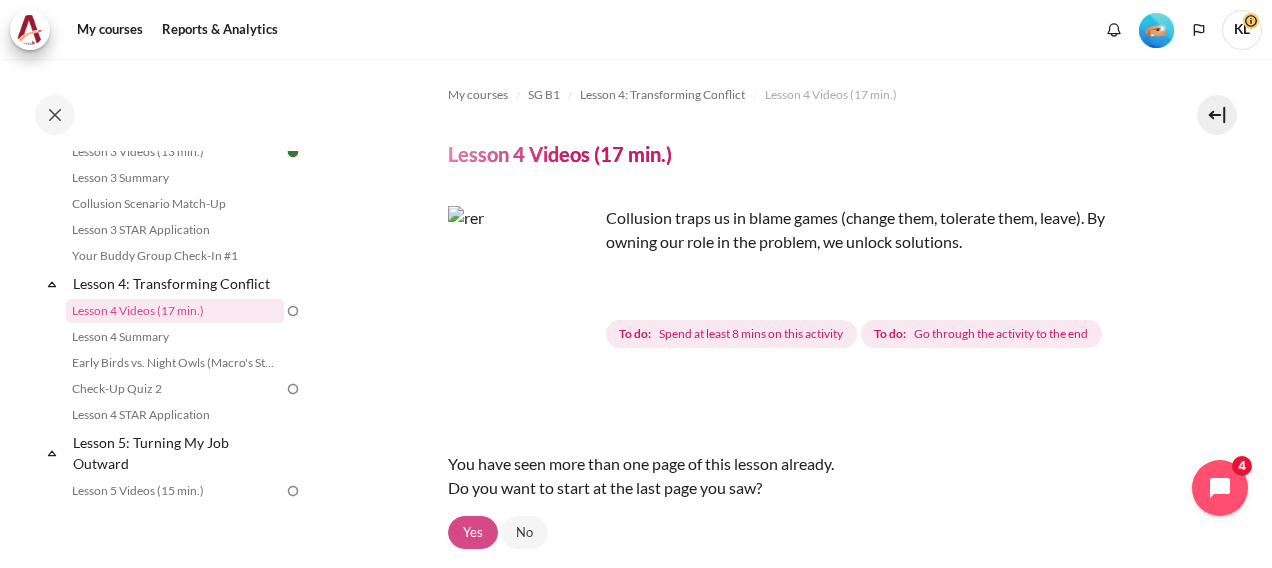 click on "Yes" at bounding box center (473, 533) 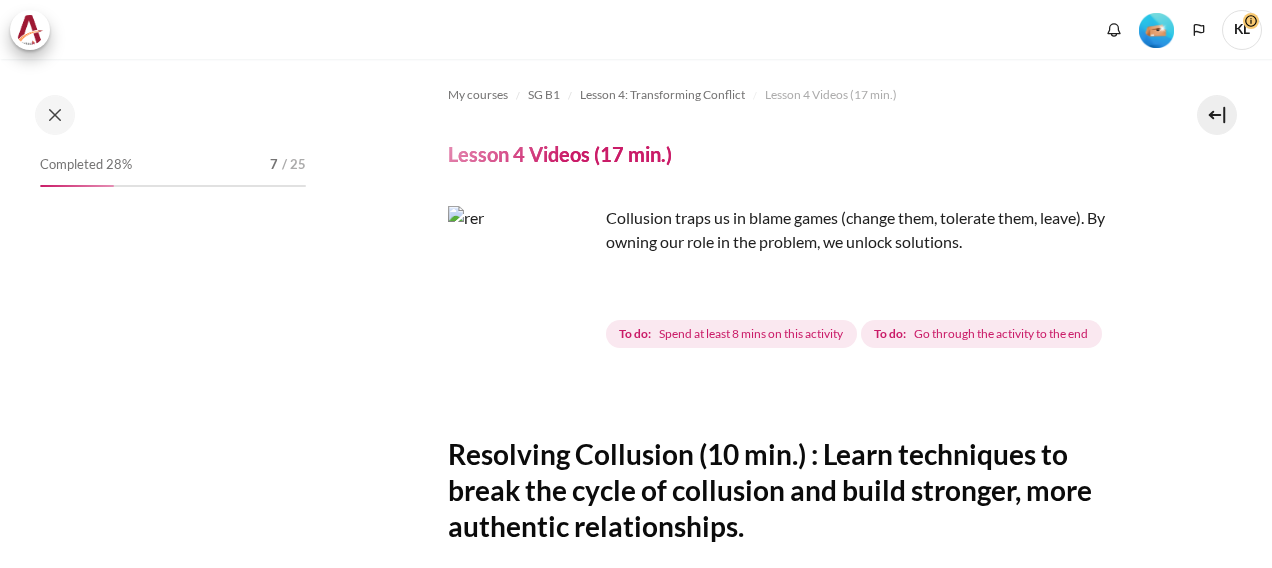 scroll, scrollTop: 0, scrollLeft: 0, axis: both 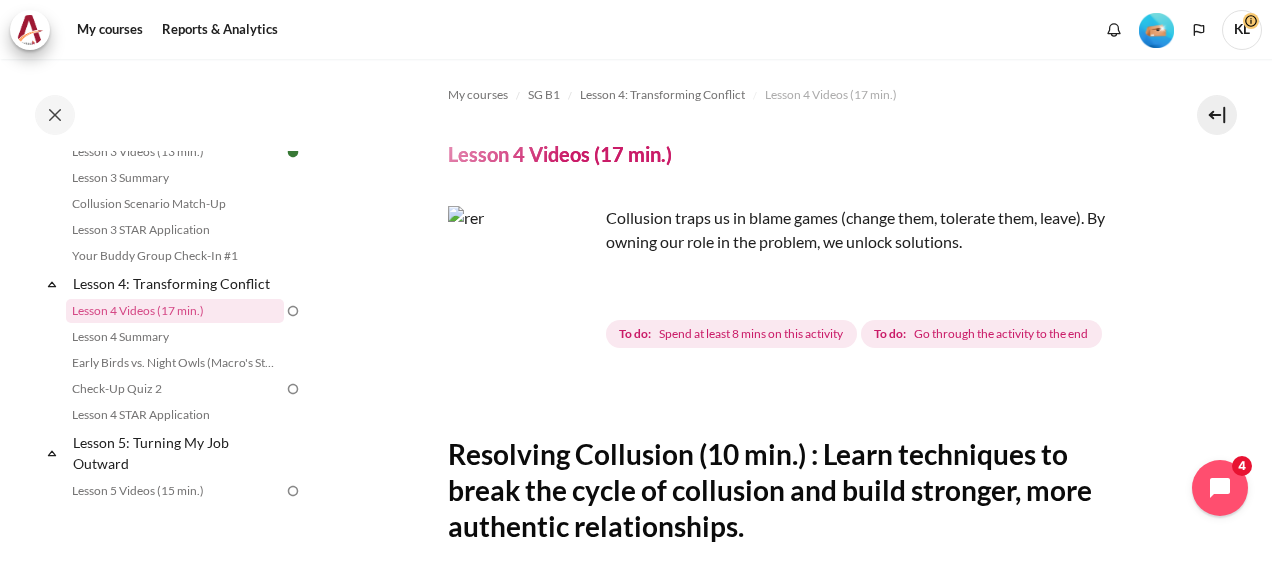 click on "KL" at bounding box center [1242, 30] 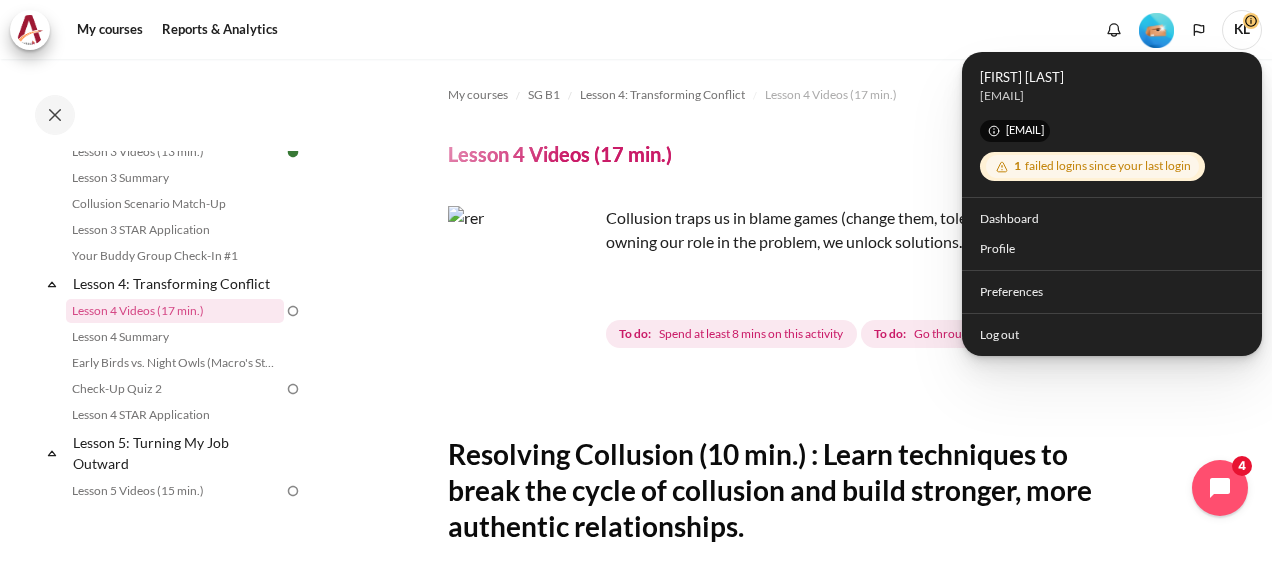 click on "1  failed logins since your last login" at bounding box center [1092, 166] 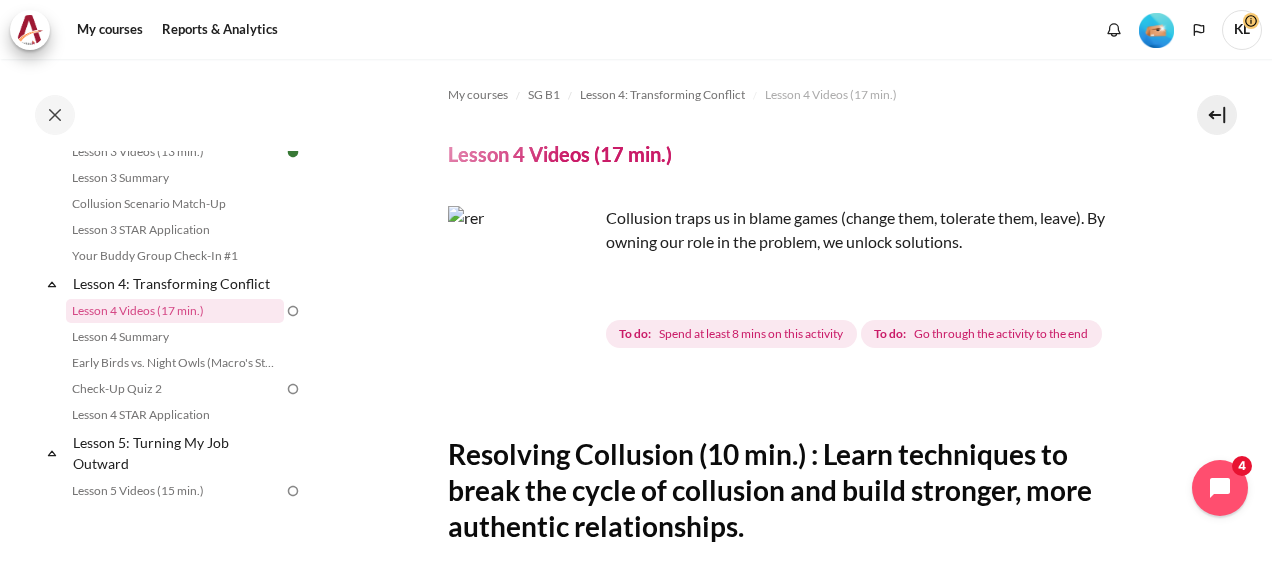 click on "KL" at bounding box center (1242, 30) 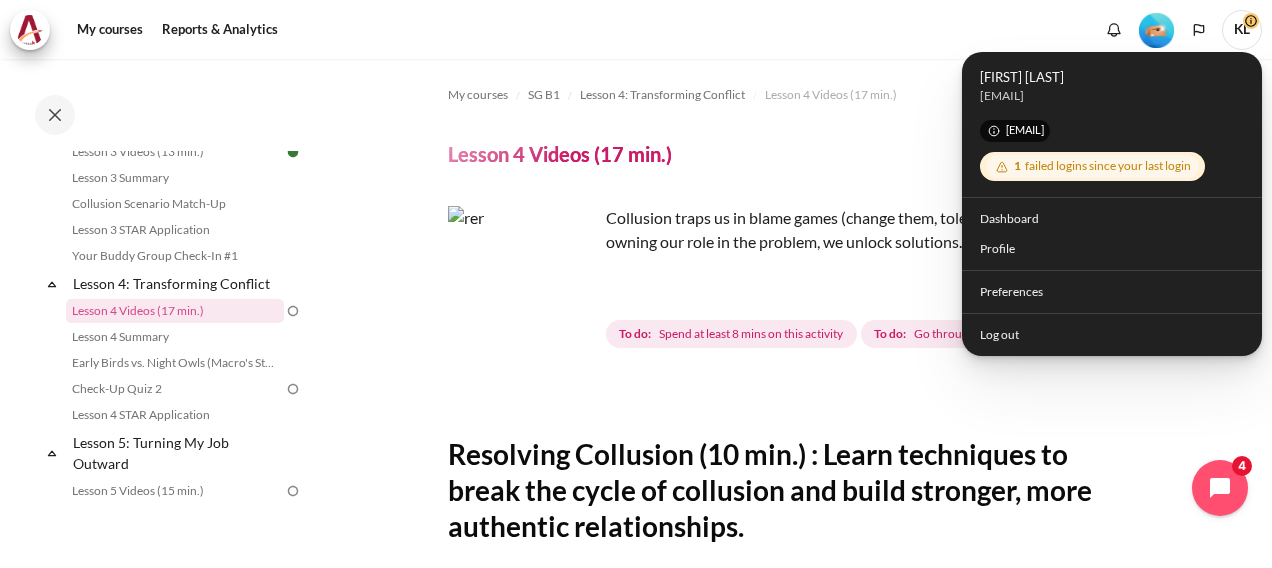 click on "Lesson 4 Videos (17 min.)" at bounding box center [789, 154] 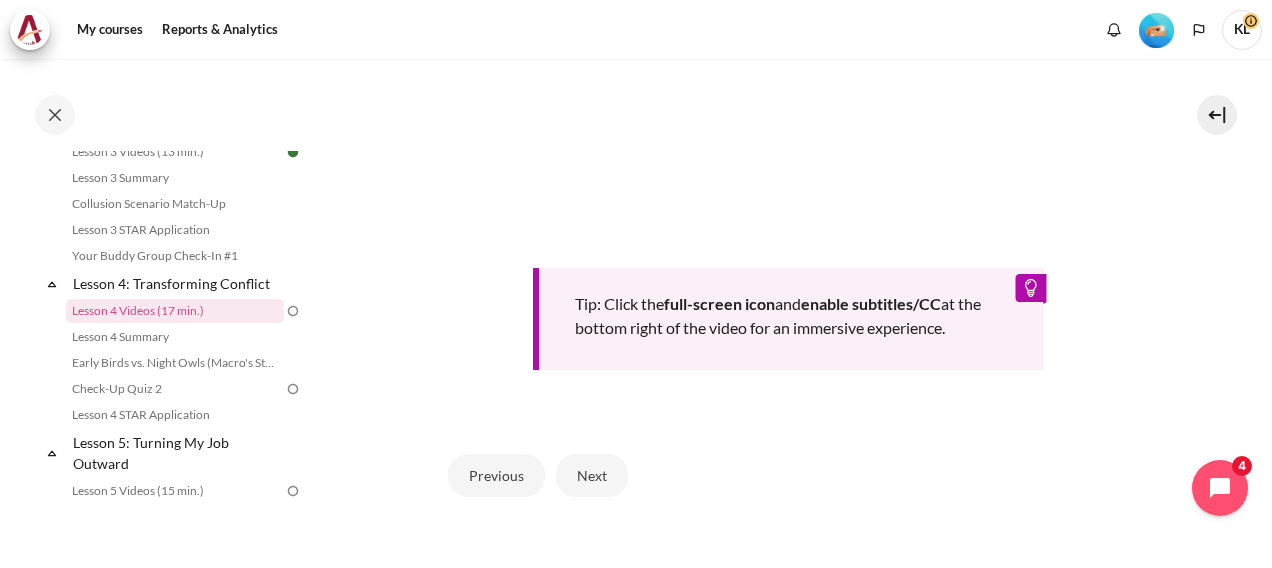scroll, scrollTop: 870, scrollLeft: 0, axis: vertical 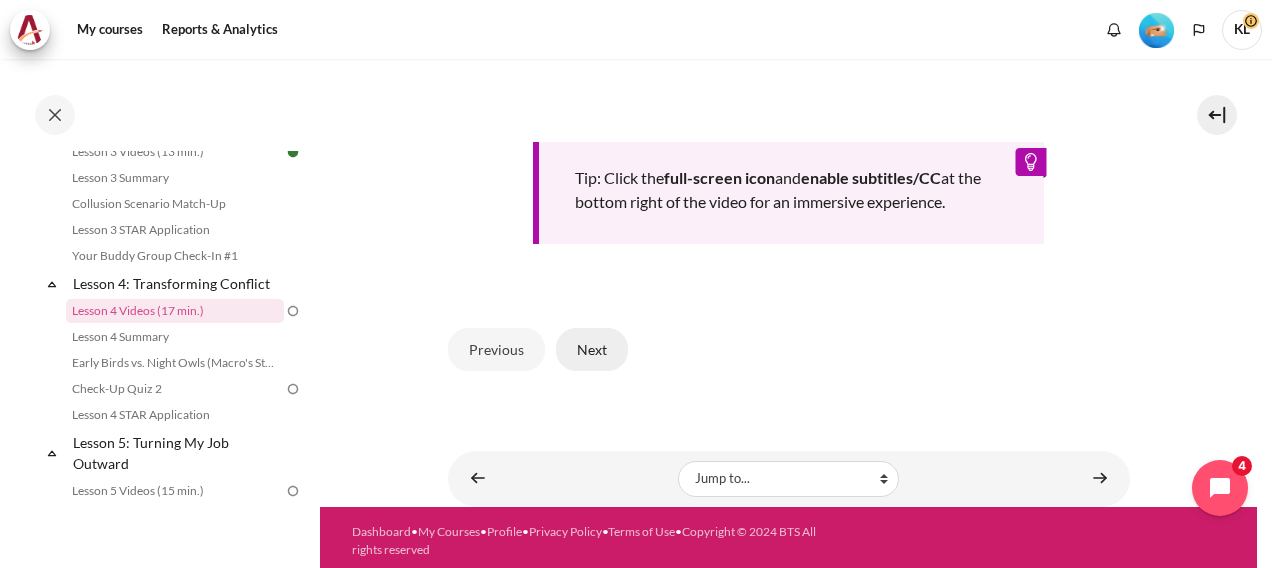 click on "Next" at bounding box center [592, 349] 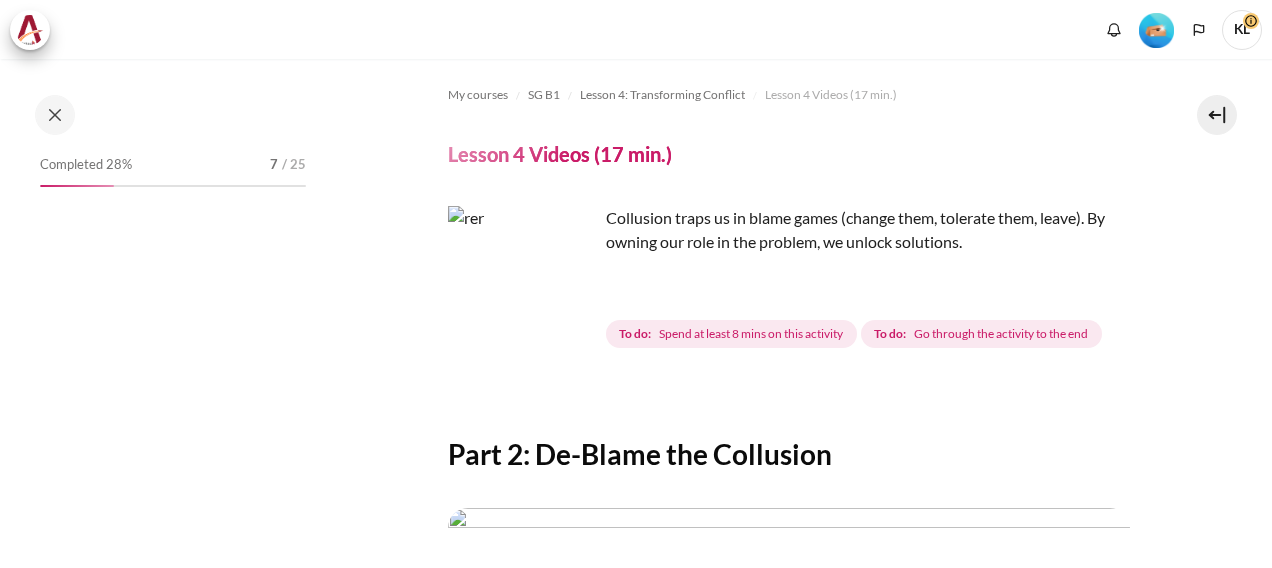 scroll, scrollTop: 0, scrollLeft: 0, axis: both 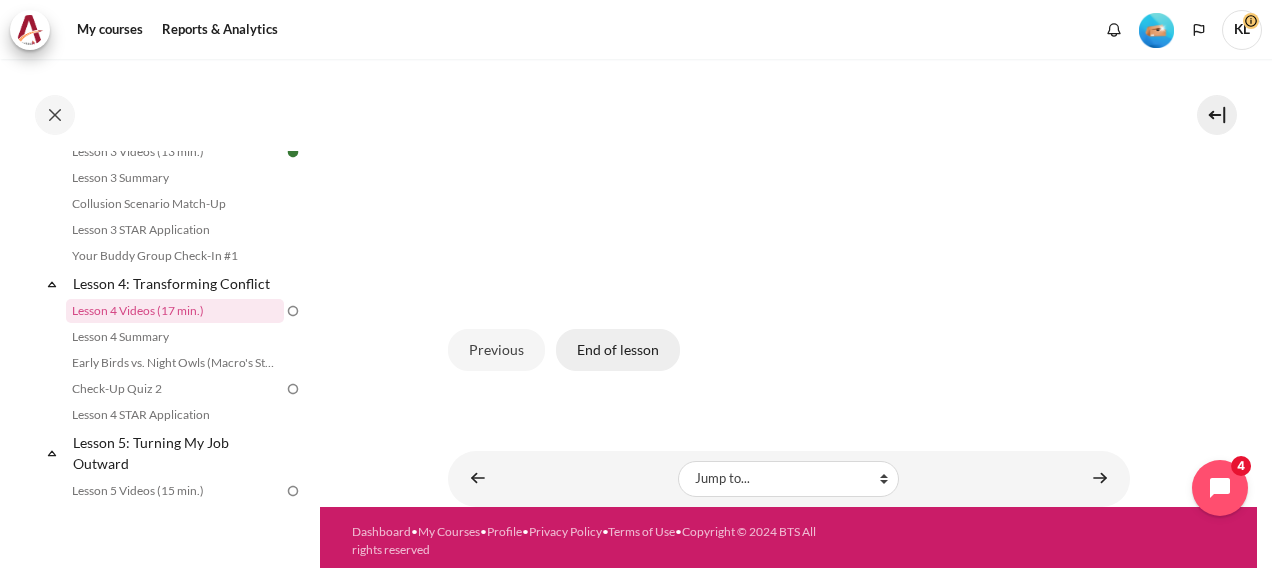 click on "End of lesson" at bounding box center (618, 350) 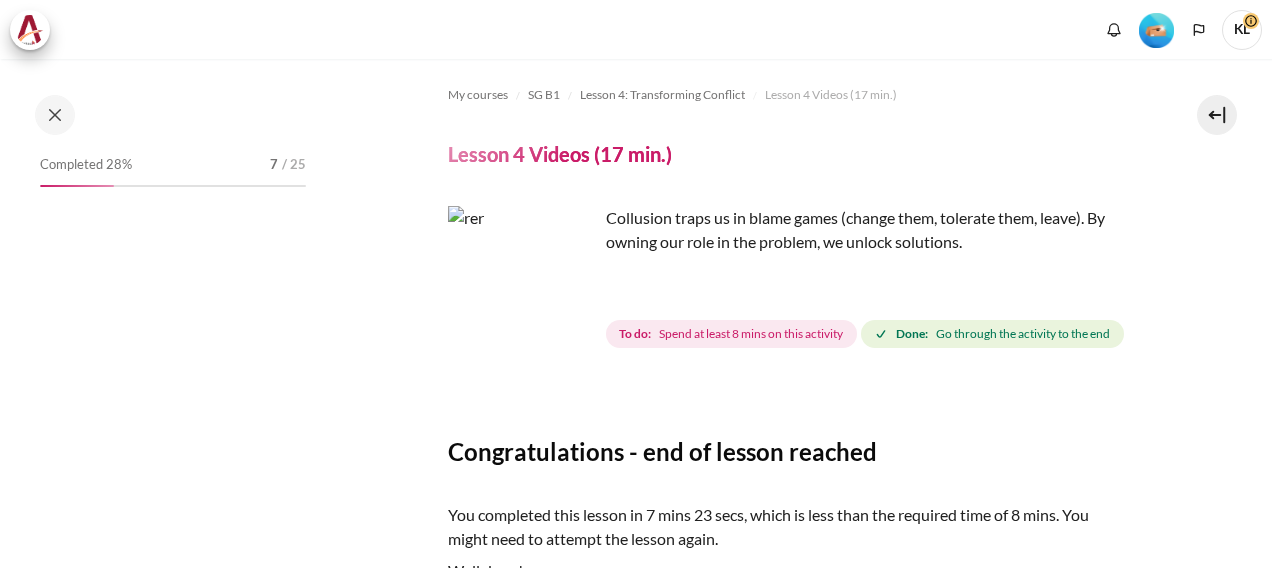 scroll, scrollTop: 0, scrollLeft: 0, axis: both 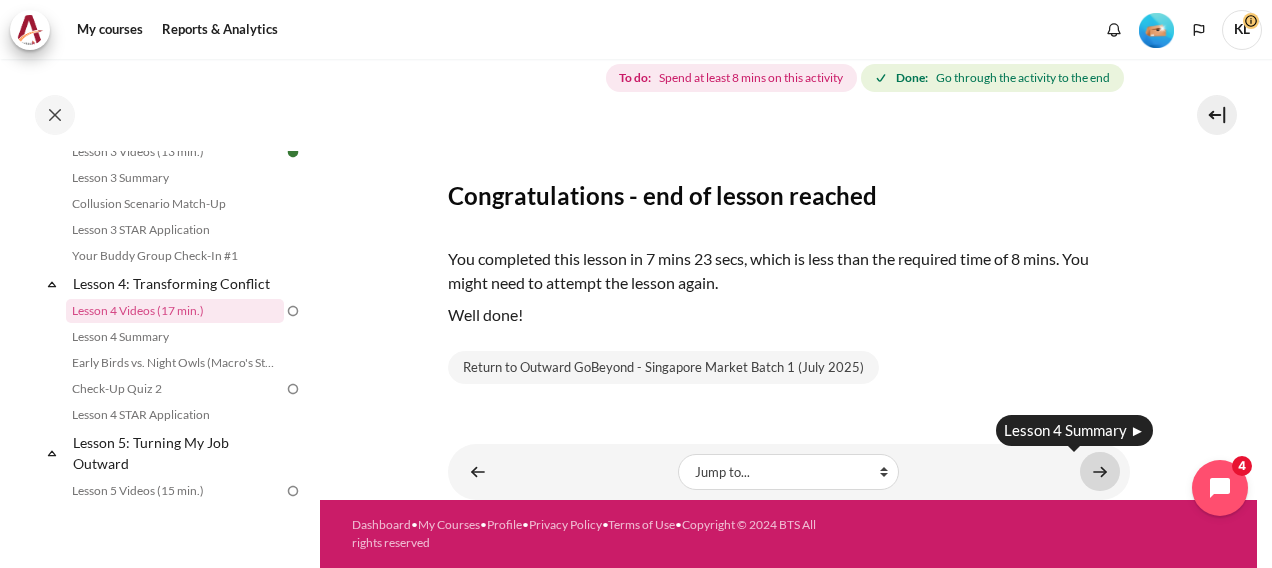 click at bounding box center [1100, 471] 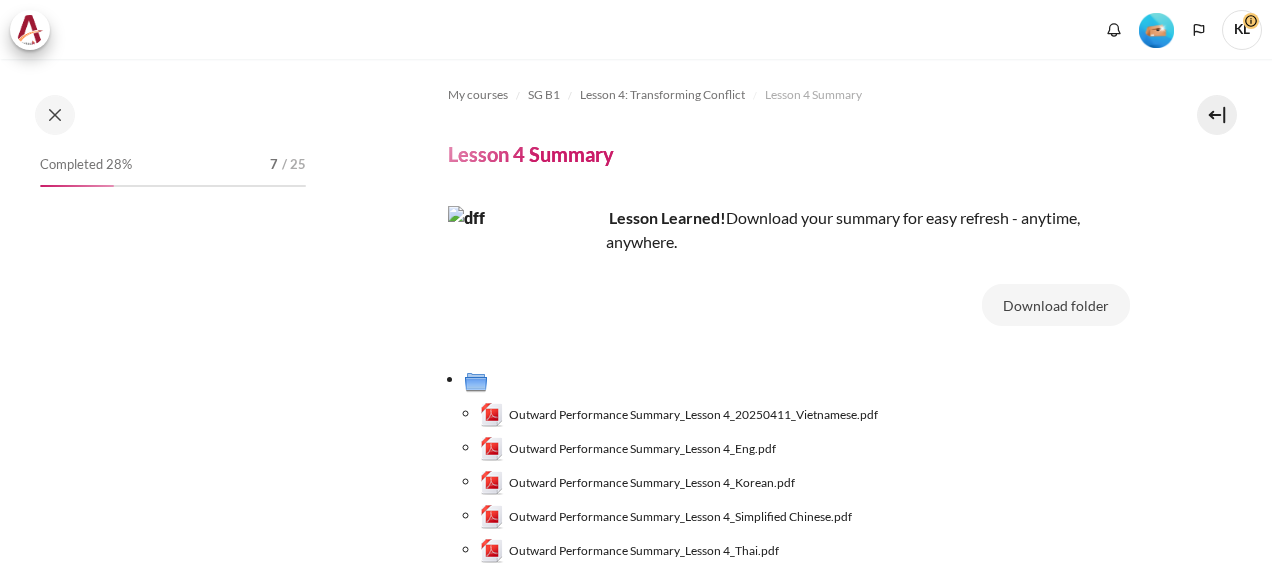 scroll, scrollTop: 0, scrollLeft: 0, axis: both 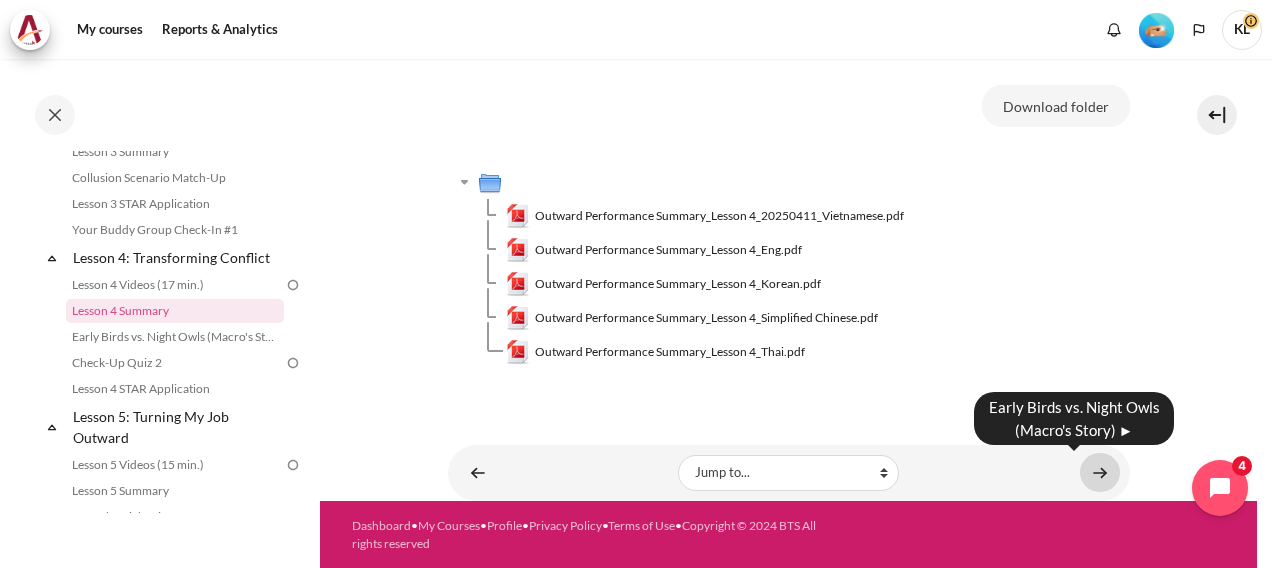 click at bounding box center [1100, 472] 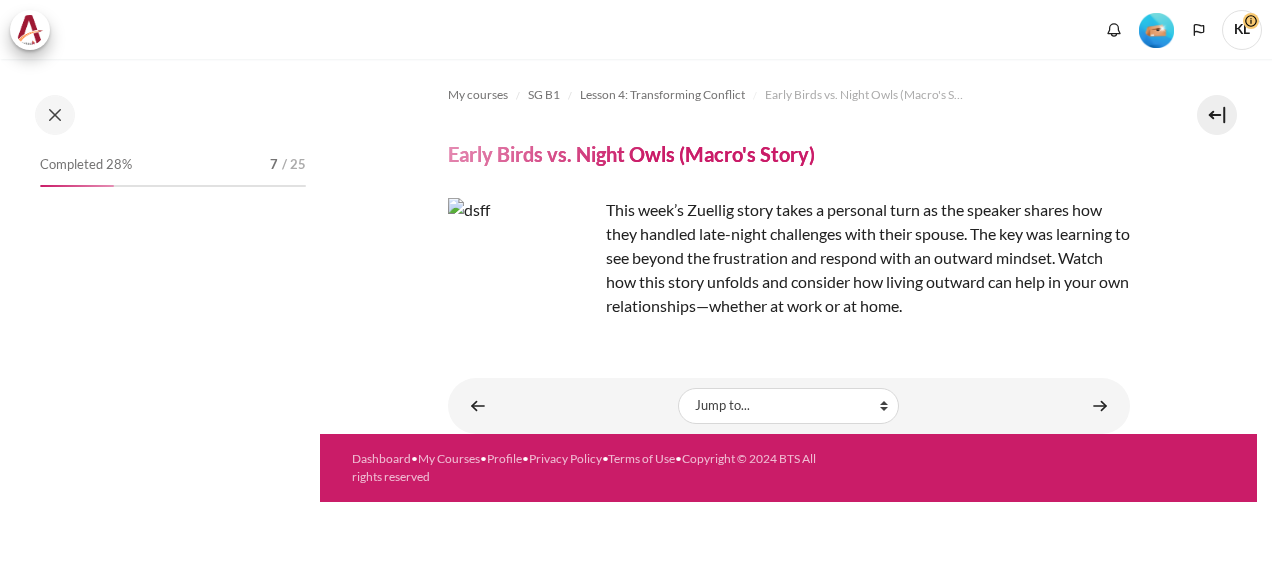 scroll, scrollTop: 0, scrollLeft: 0, axis: both 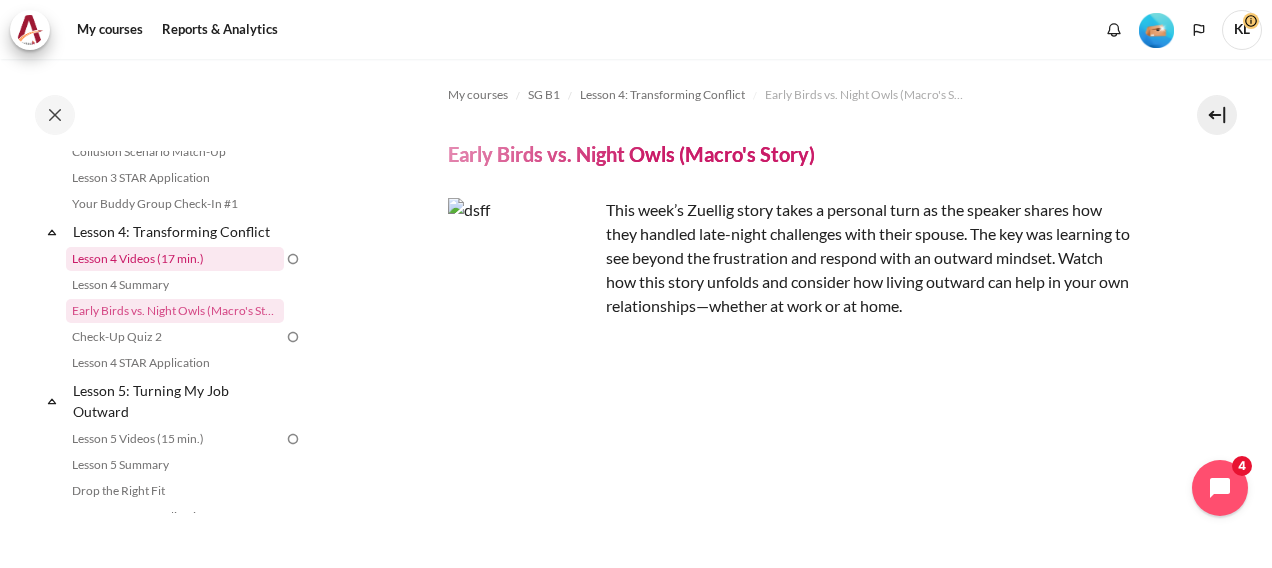 click on "Lesson 4 Videos (17 min.)" at bounding box center [175, 259] 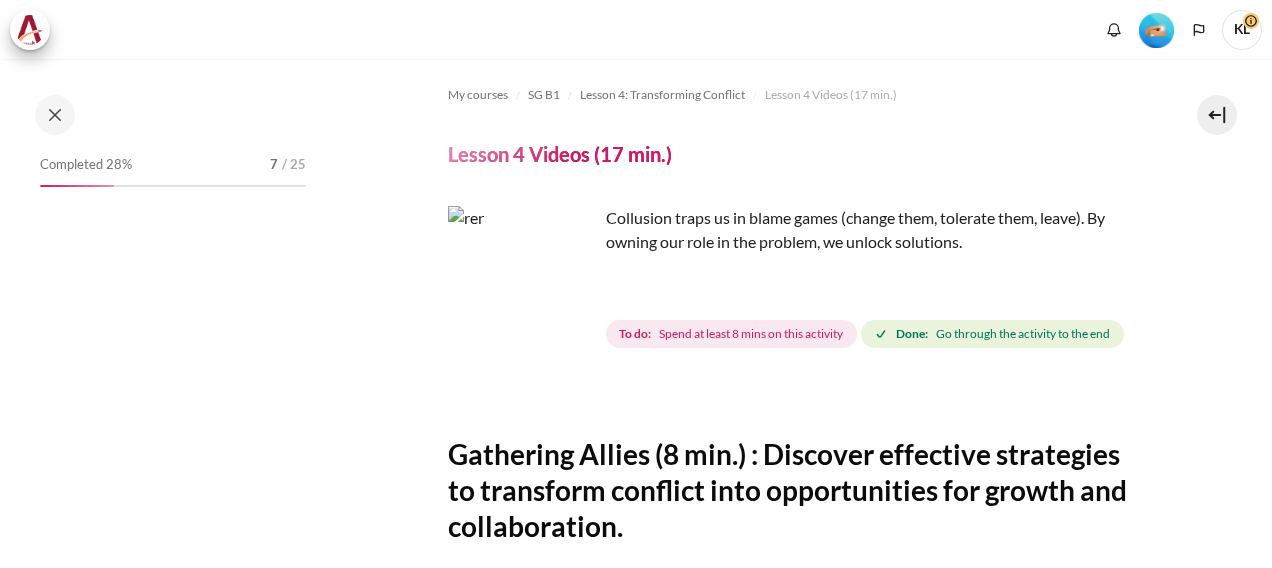 scroll, scrollTop: 0, scrollLeft: 0, axis: both 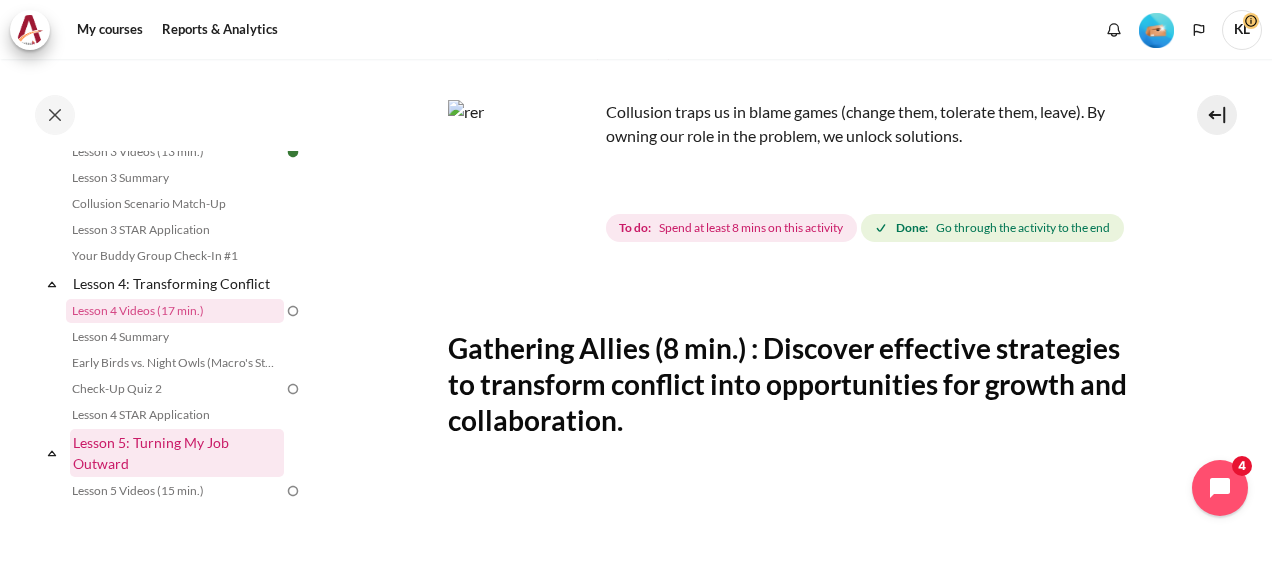 click on "Lesson 5: Turning My Job Outward" at bounding box center [177, 453] 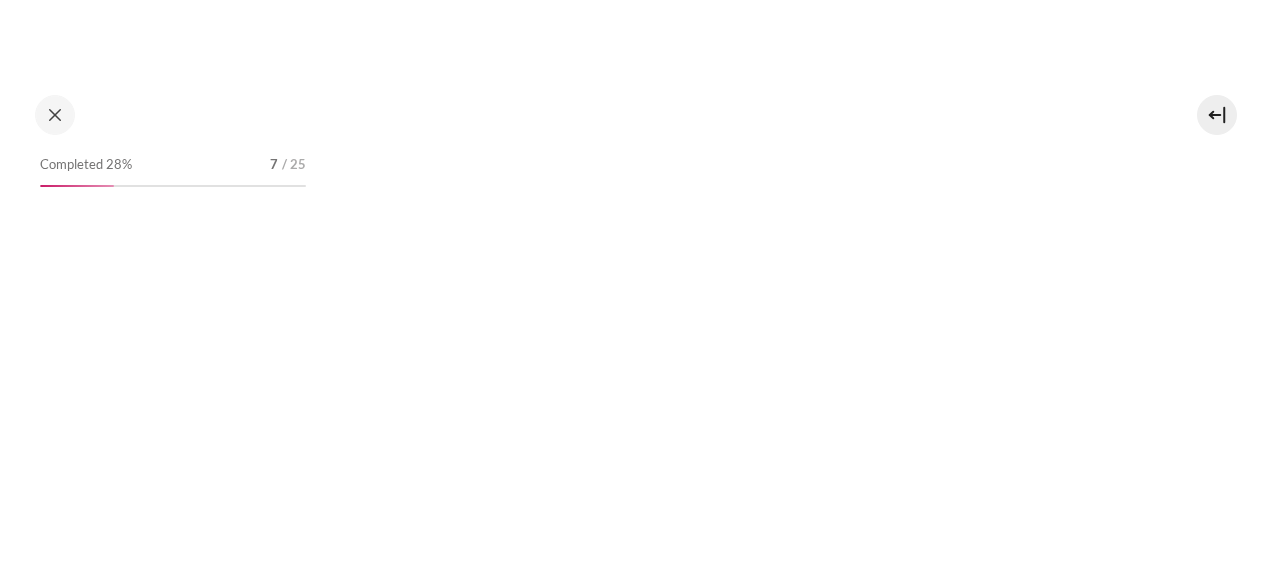 scroll, scrollTop: 0, scrollLeft: 0, axis: both 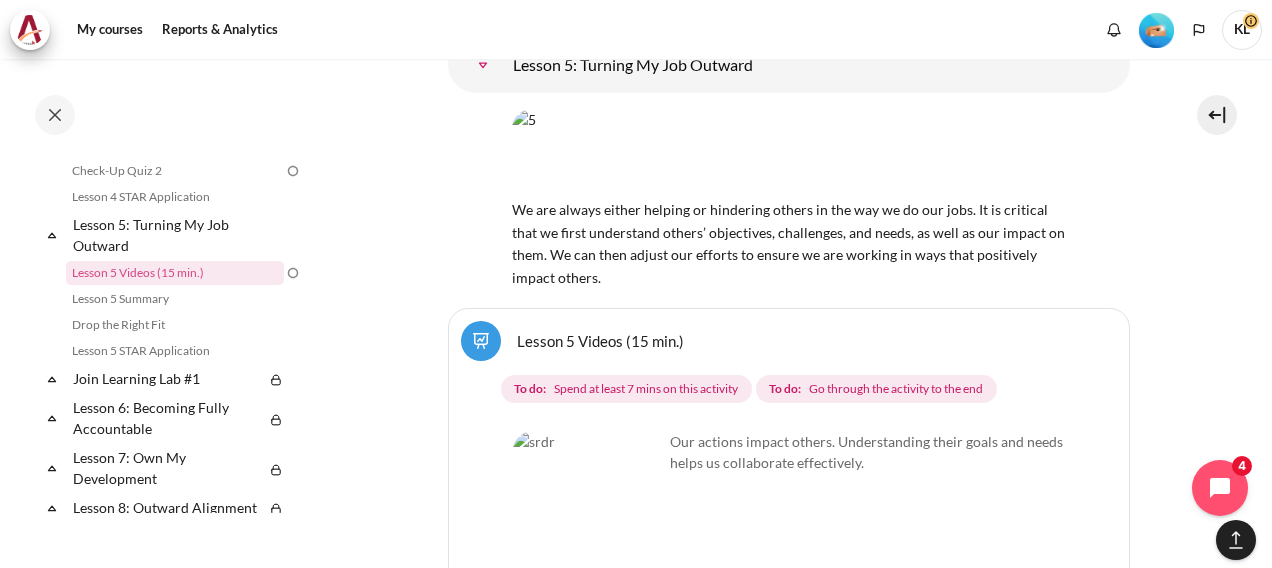 click on "Lesson 5 Videos (15 min.)" at bounding box center (600, 340) 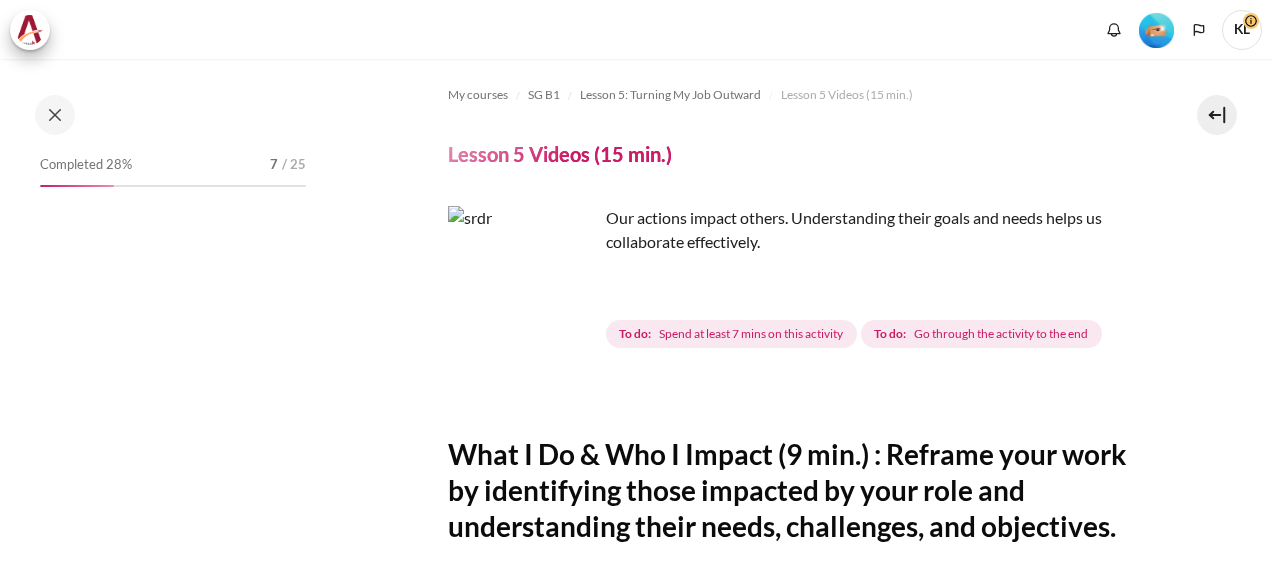 scroll, scrollTop: 0, scrollLeft: 0, axis: both 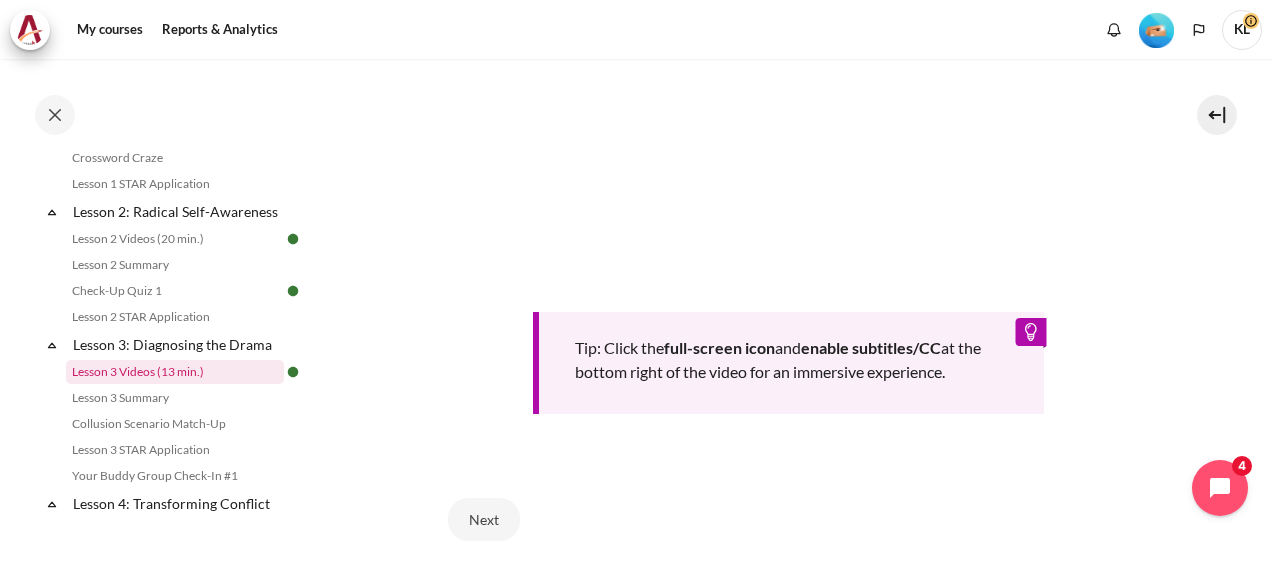 click on "Lesson 3 Videos (13 min.)" at bounding box center [175, 372] 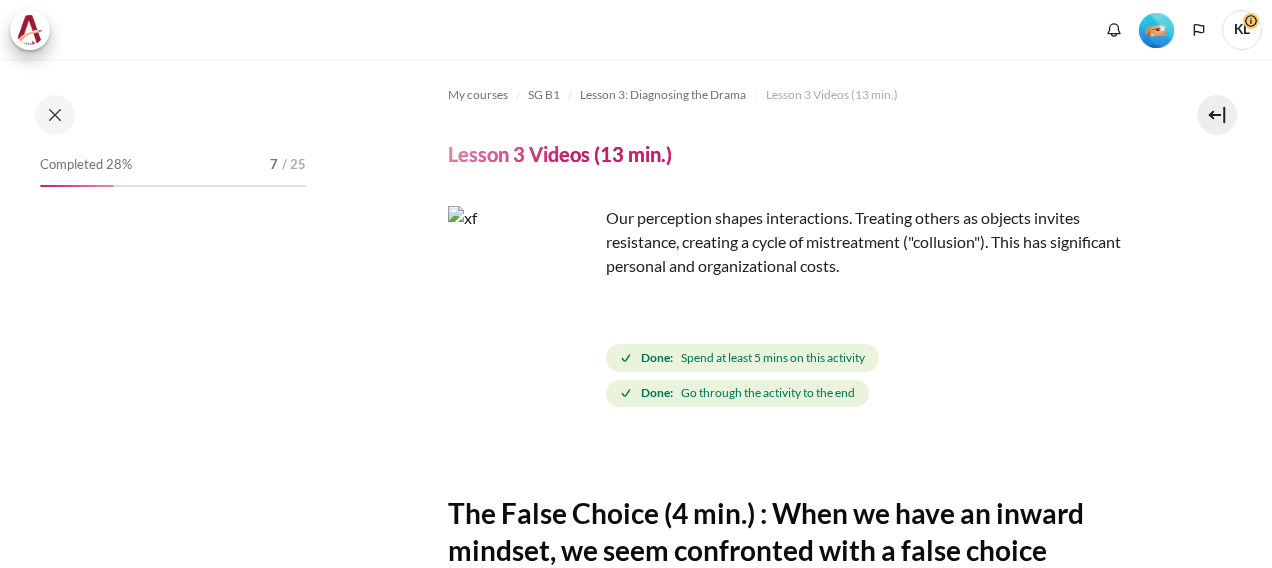 scroll, scrollTop: 0, scrollLeft: 0, axis: both 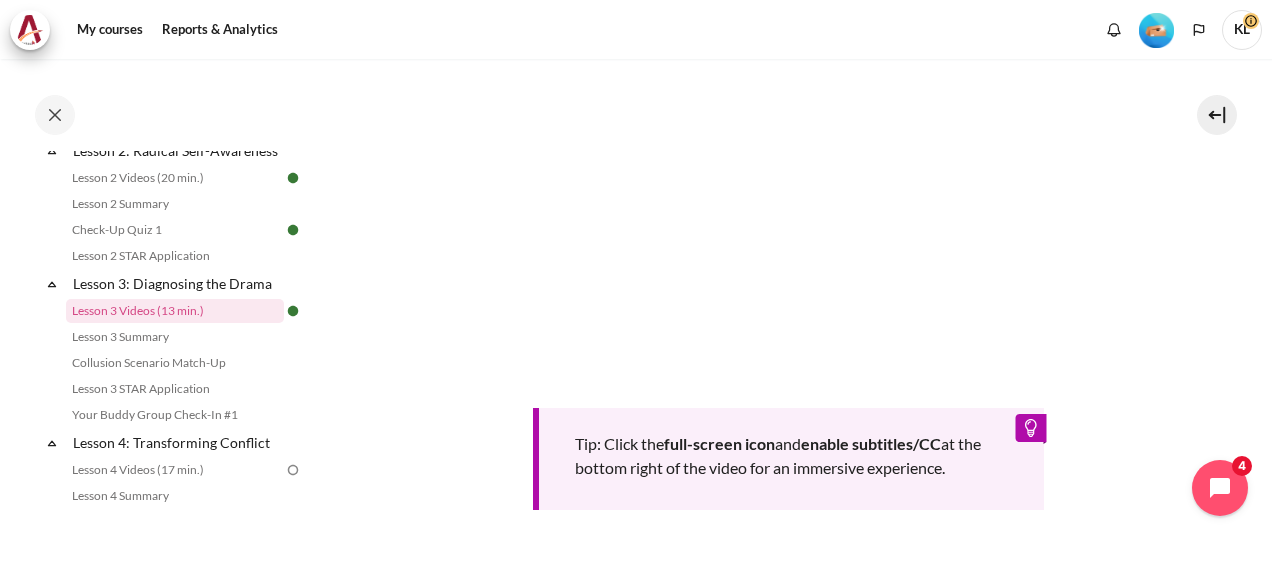 drag, startPoint x: 732, startPoint y: 414, endPoint x: 860, endPoint y: 432, distance: 129.25943 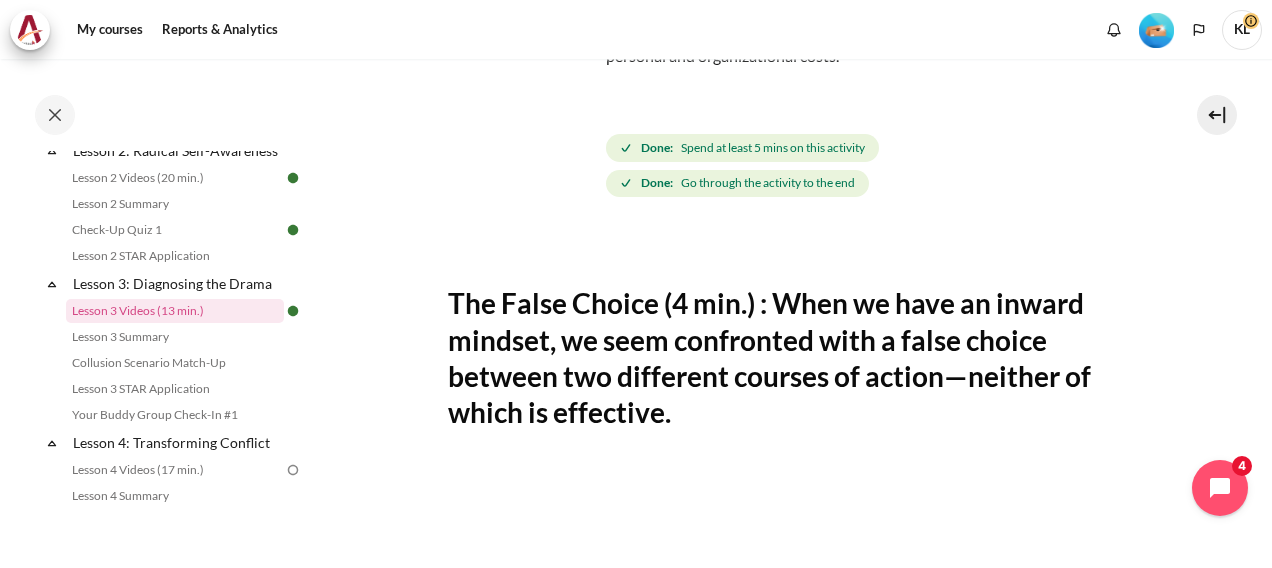 scroll, scrollTop: 66, scrollLeft: 0, axis: vertical 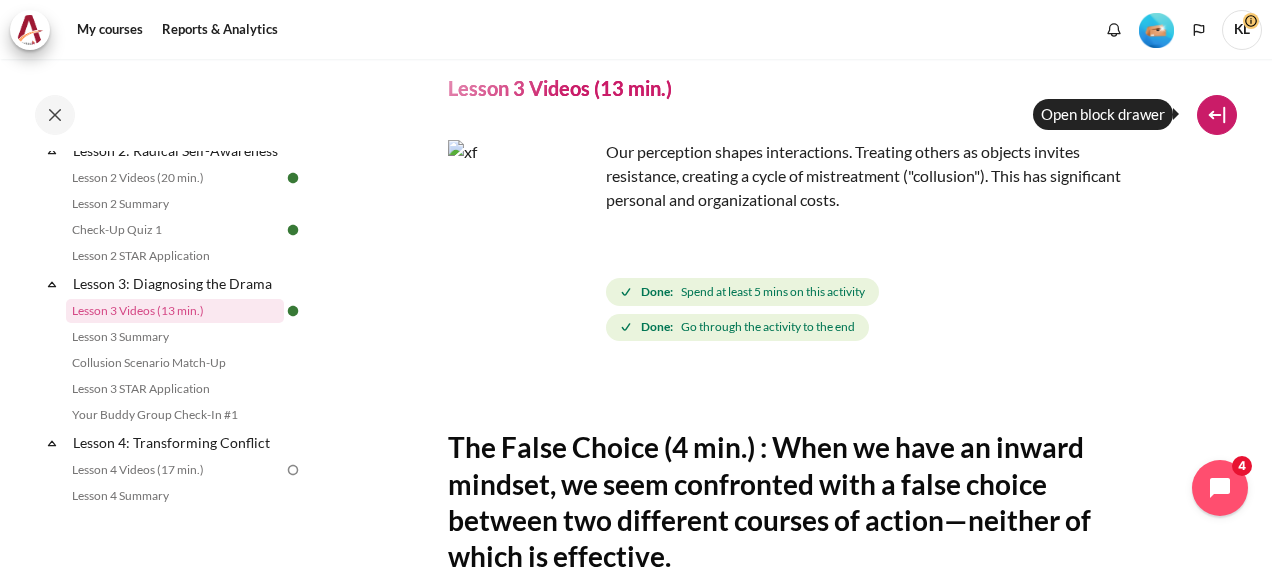 click at bounding box center (1217, 115) 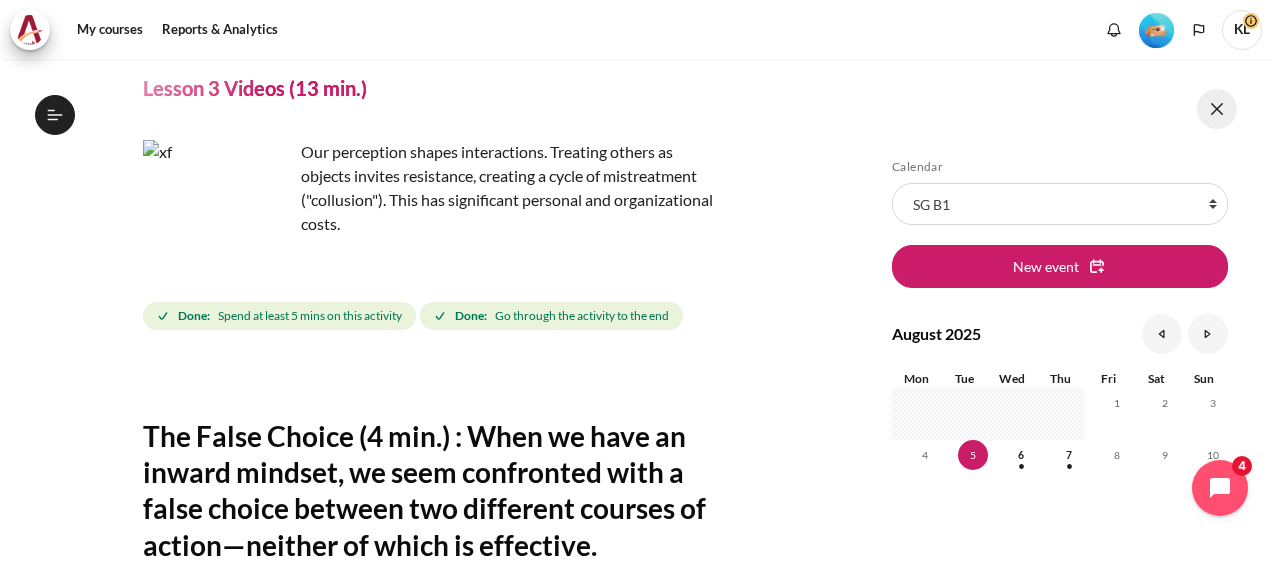 click at bounding box center [1217, 109] 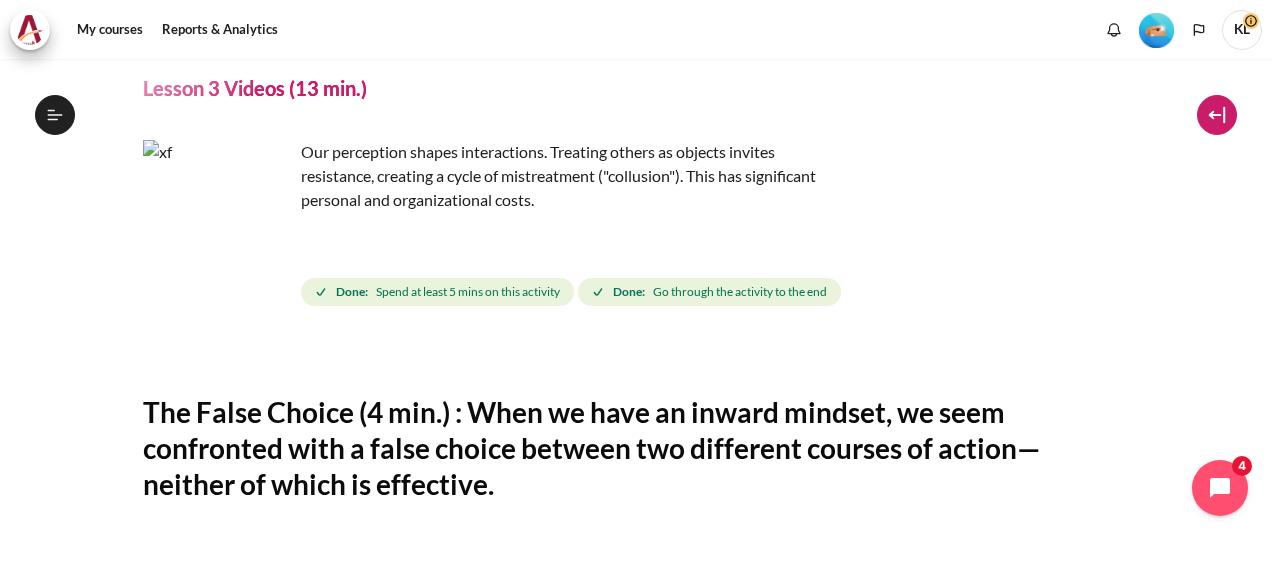 click at bounding box center [1217, 115] 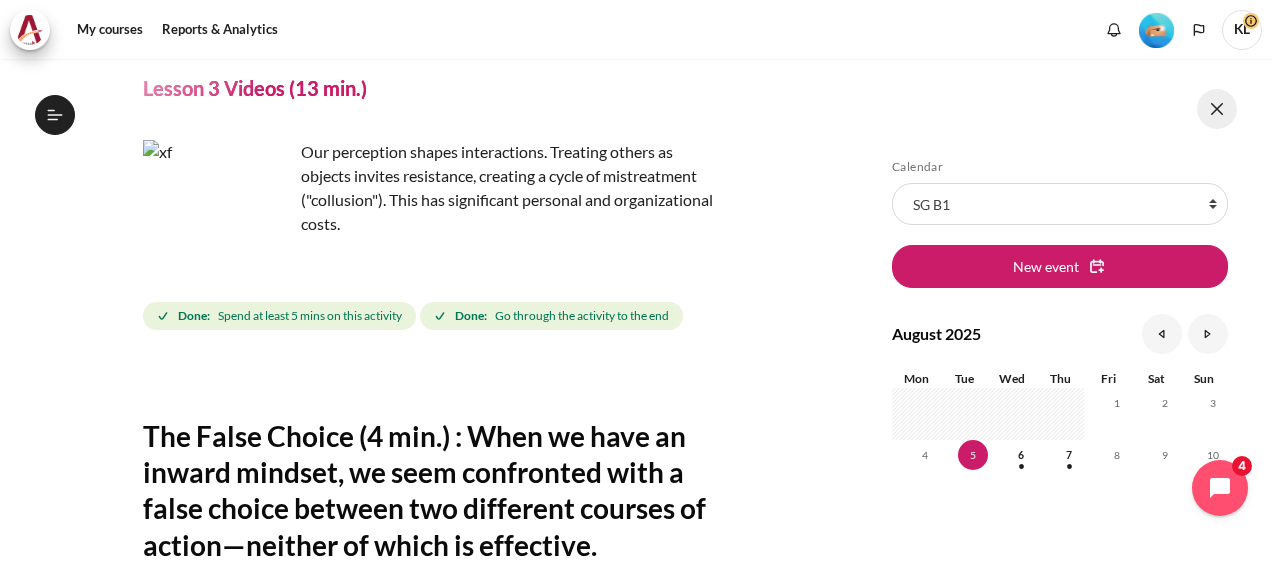 click at bounding box center (1217, 109) 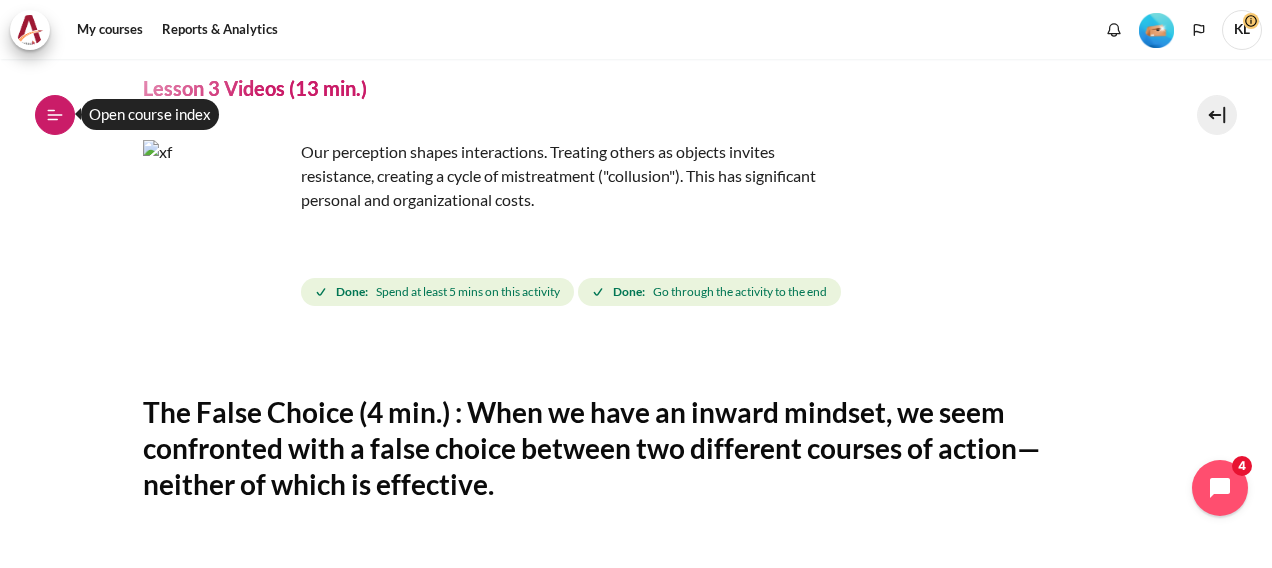 click 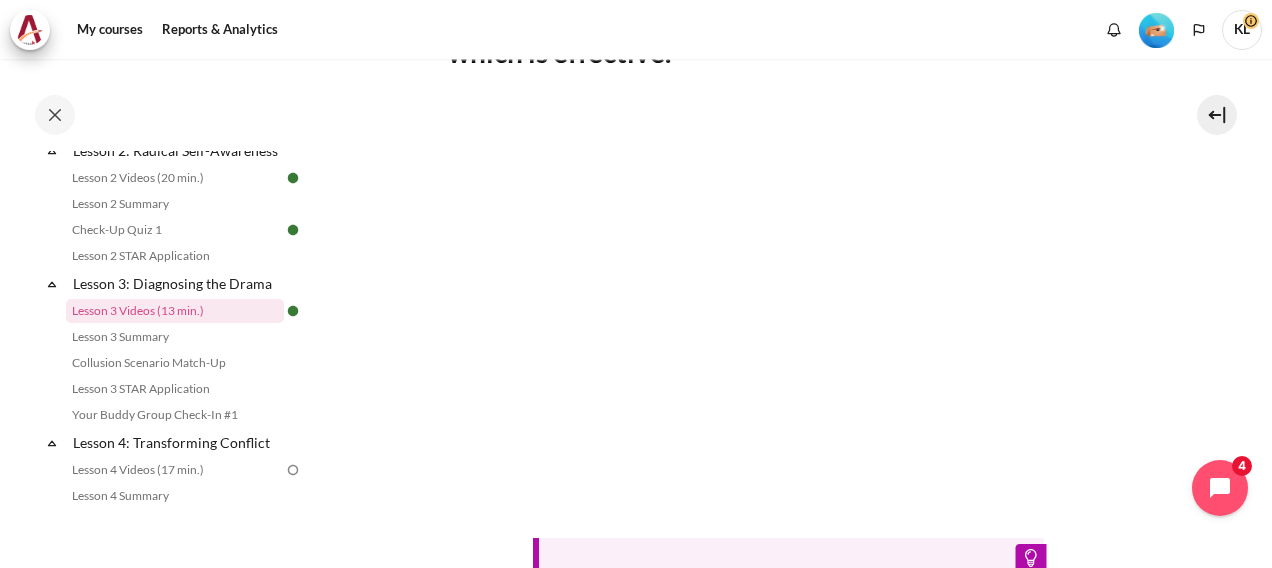 scroll, scrollTop: 566, scrollLeft: 0, axis: vertical 